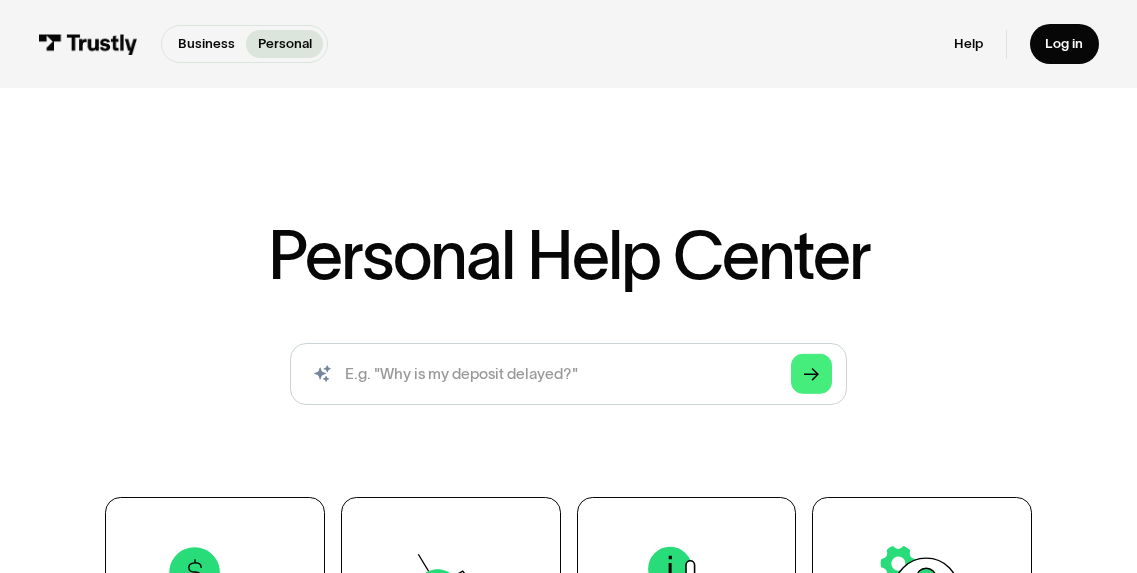 scroll, scrollTop: 384, scrollLeft: 0, axis: vertical 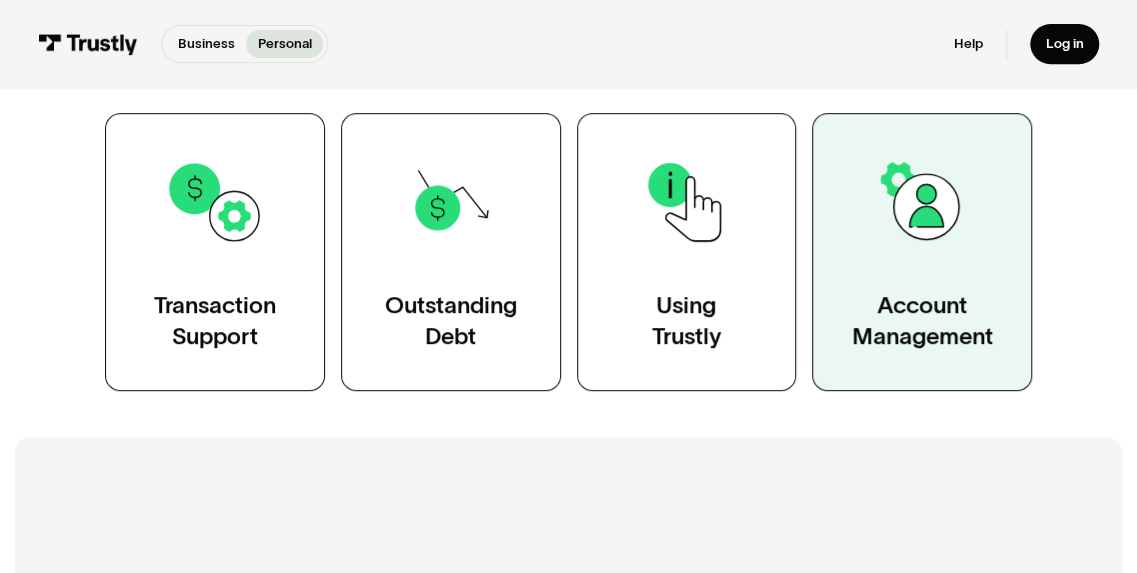 click on "Account Management" at bounding box center [922, 252] 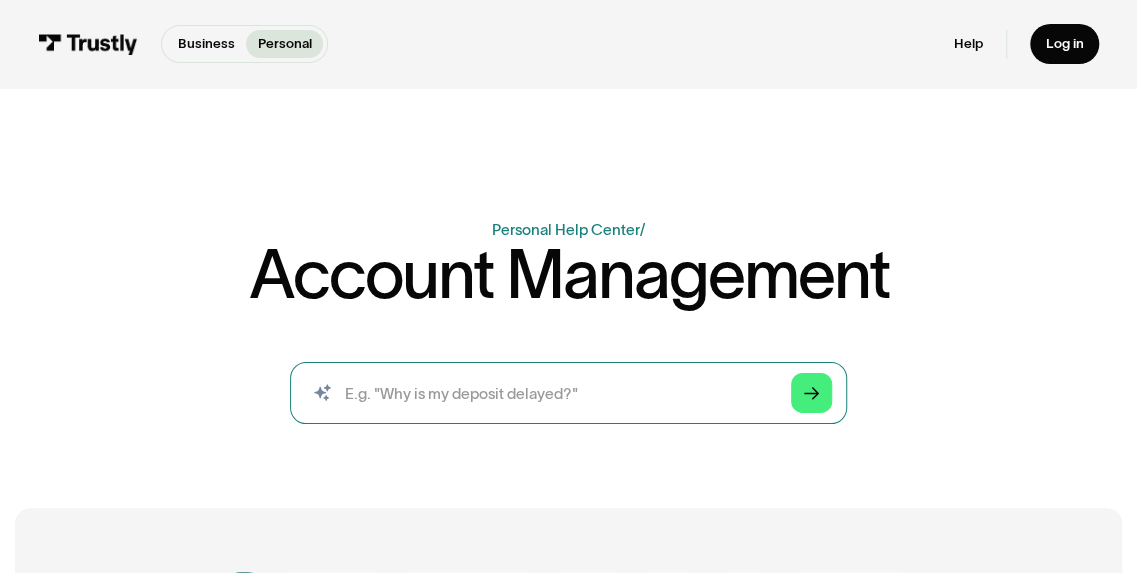 scroll, scrollTop: 253, scrollLeft: 0, axis: vertical 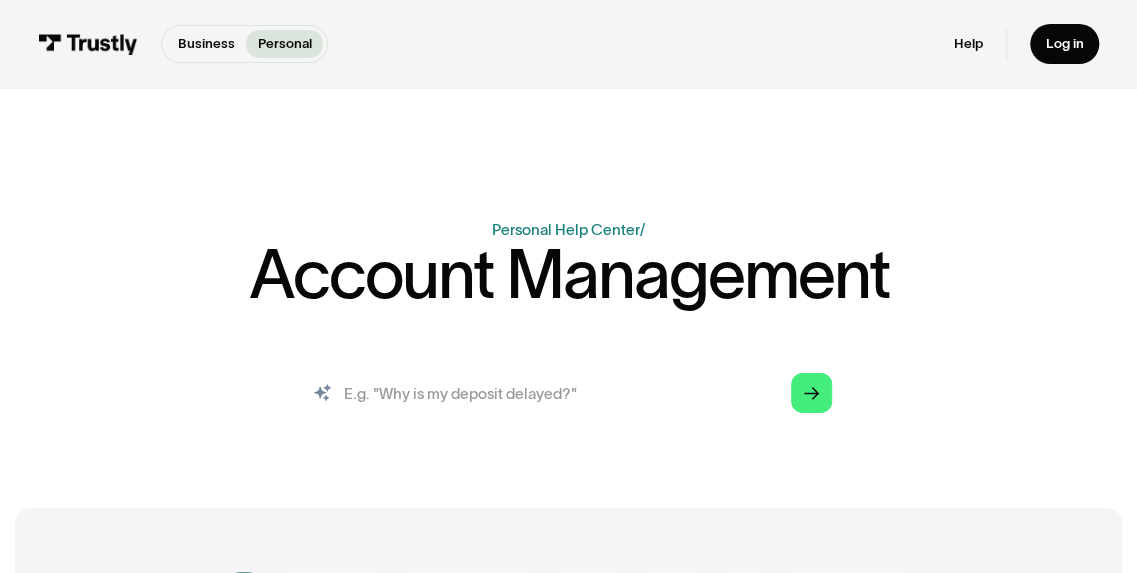 click at bounding box center (568, 392) 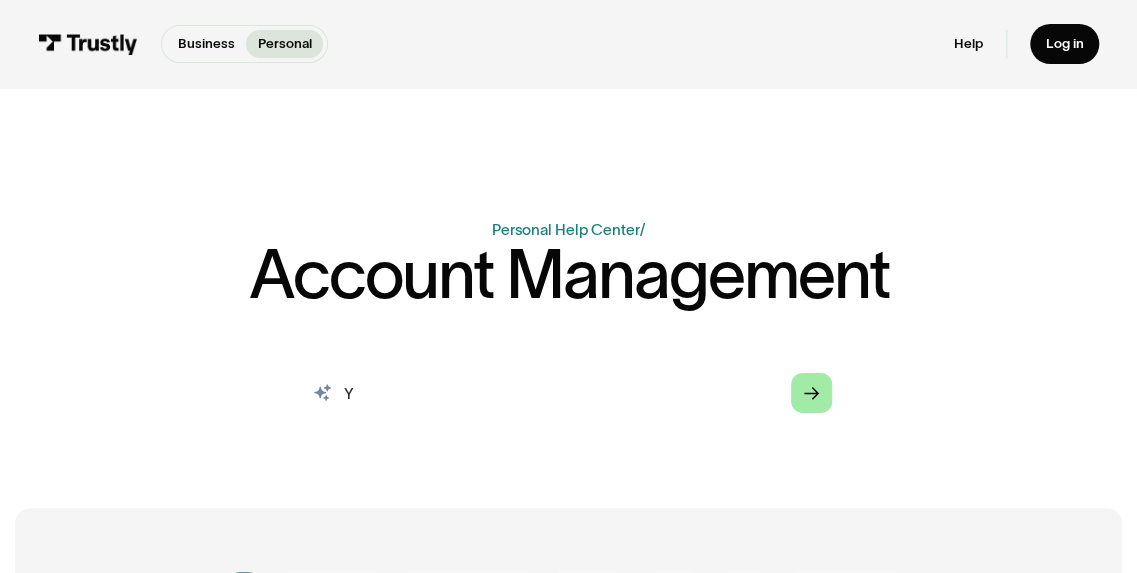 type on "Y" 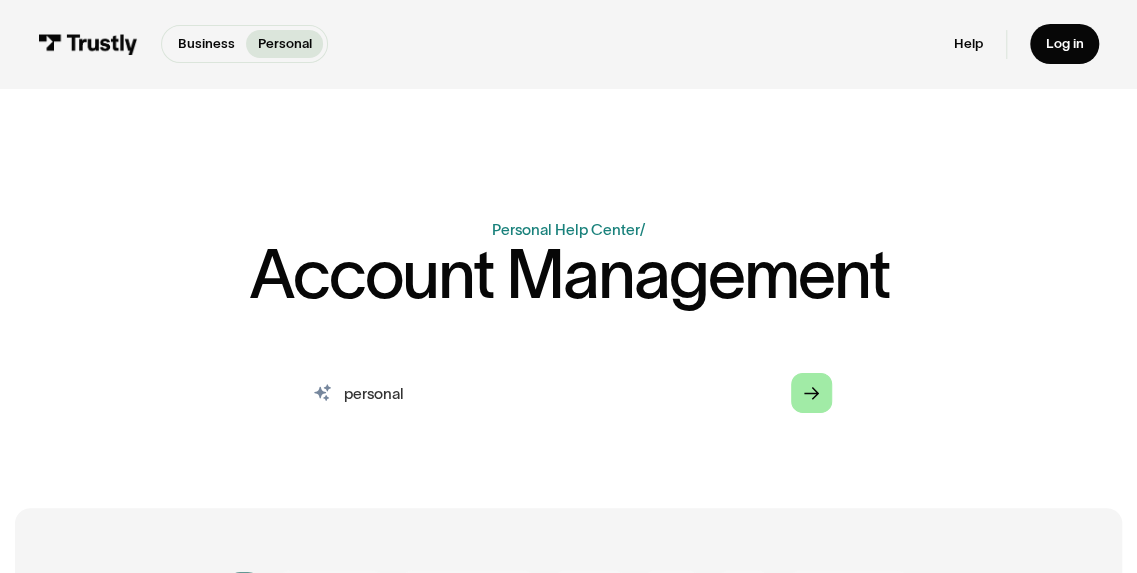 type on "personal" 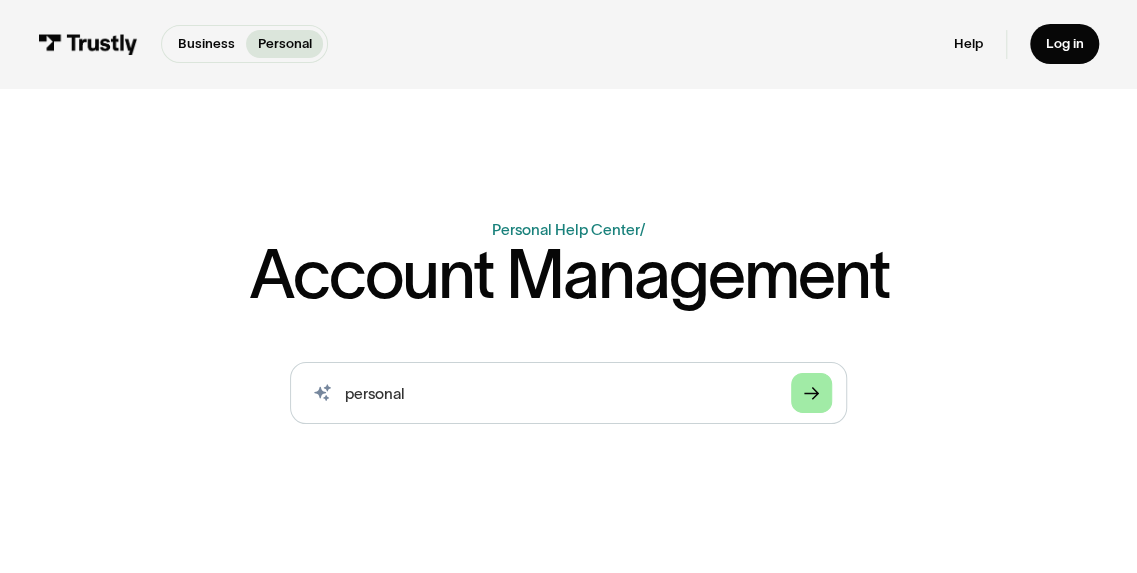 click on "Arrow Right" at bounding box center (811, 393) 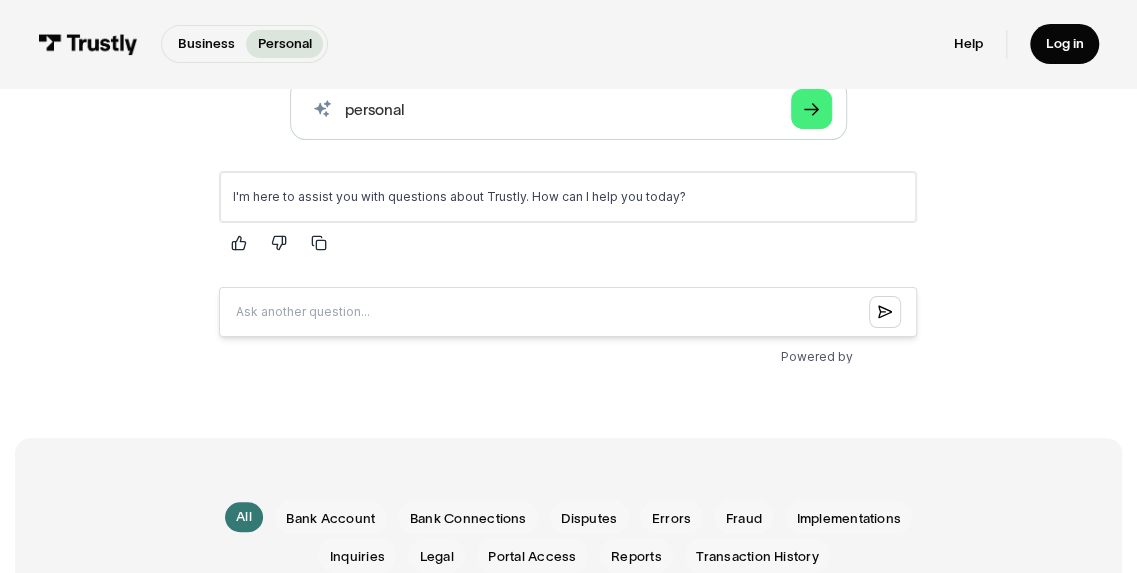 scroll, scrollTop: 222, scrollLeft: 0, axis: vertical 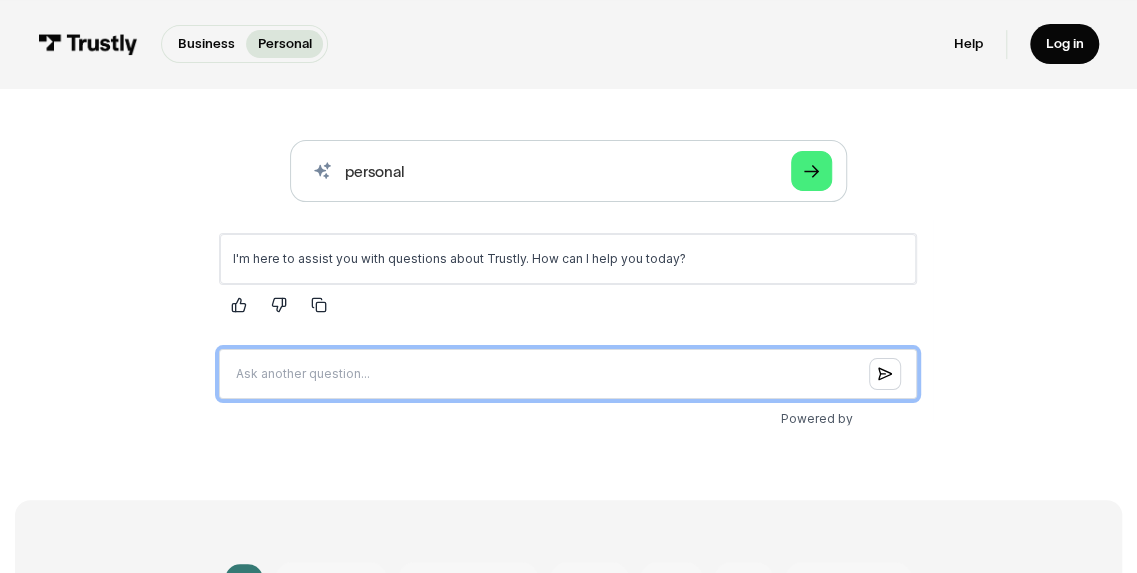click at bounding box center [568, 374] 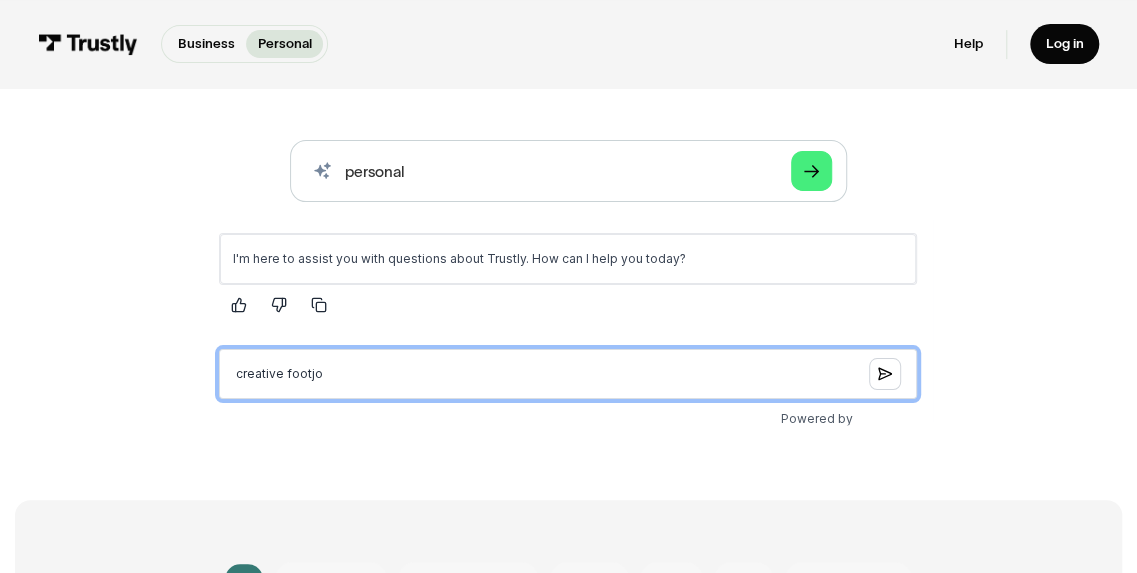 type on "creative footjob" 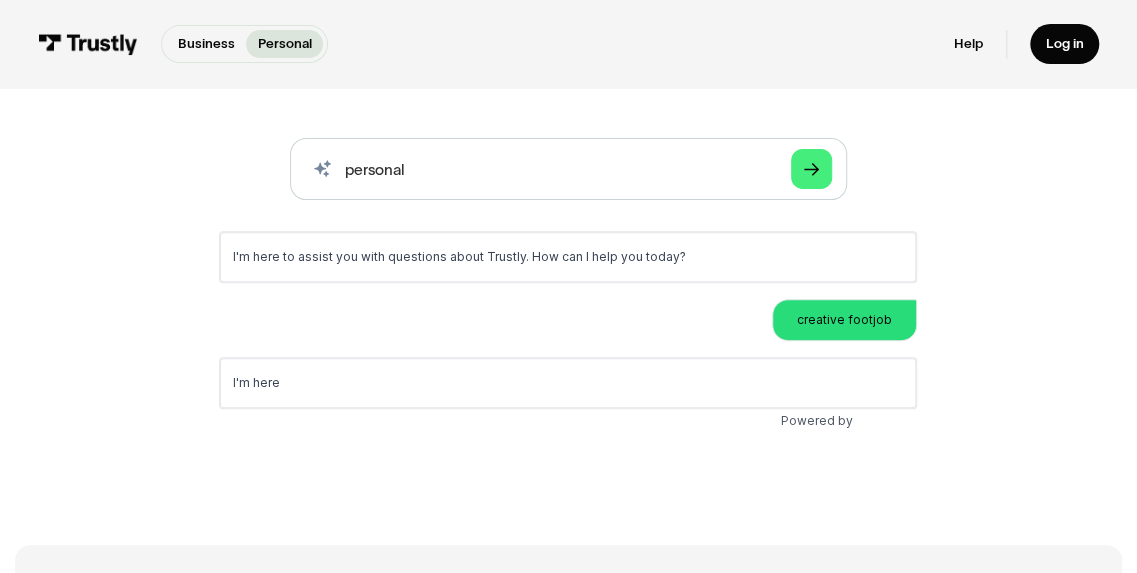 scroll, scrollTop: 166, scrollLeft: 0, axis: vertical 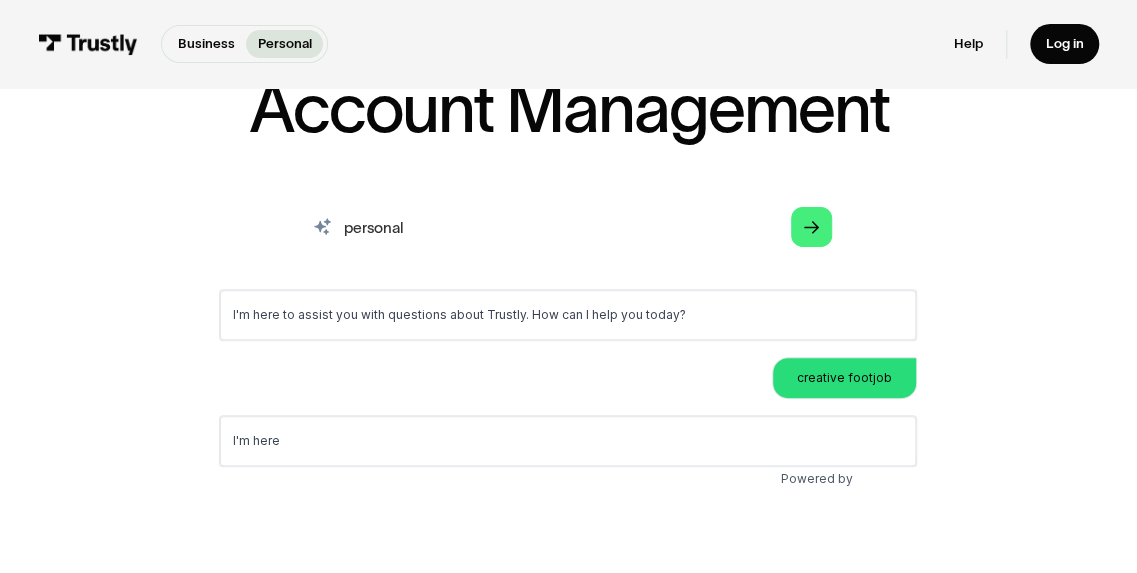 click on "personal" at bounding box center [568, 226] 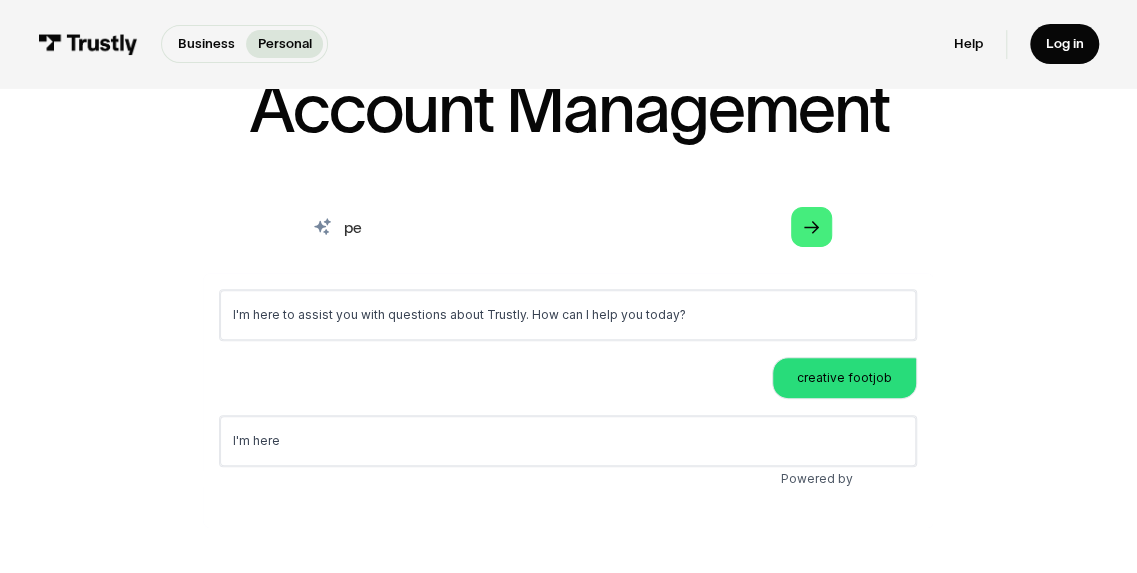type on "p" 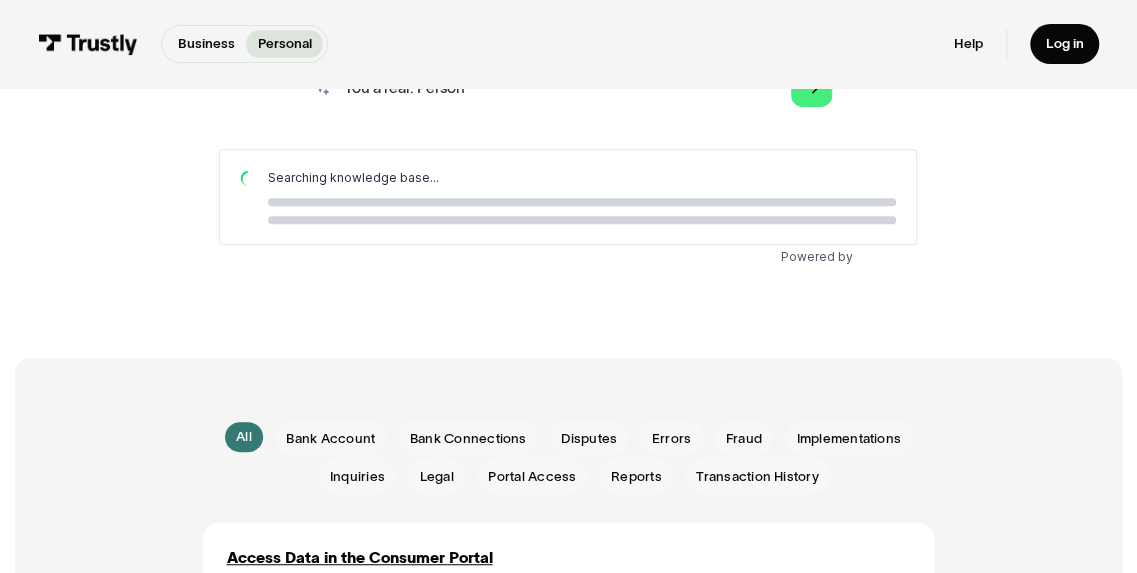 scroll, scrollTop: 0, scrollLeft: 0, axis: both 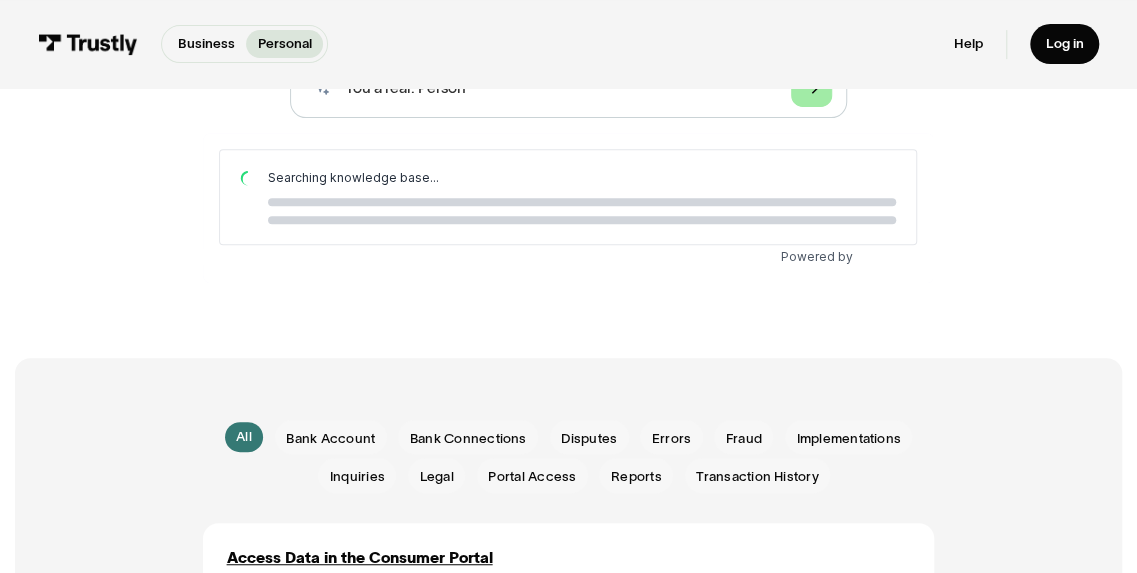 click on "Arrow Right" at bounding box center (811, 87) 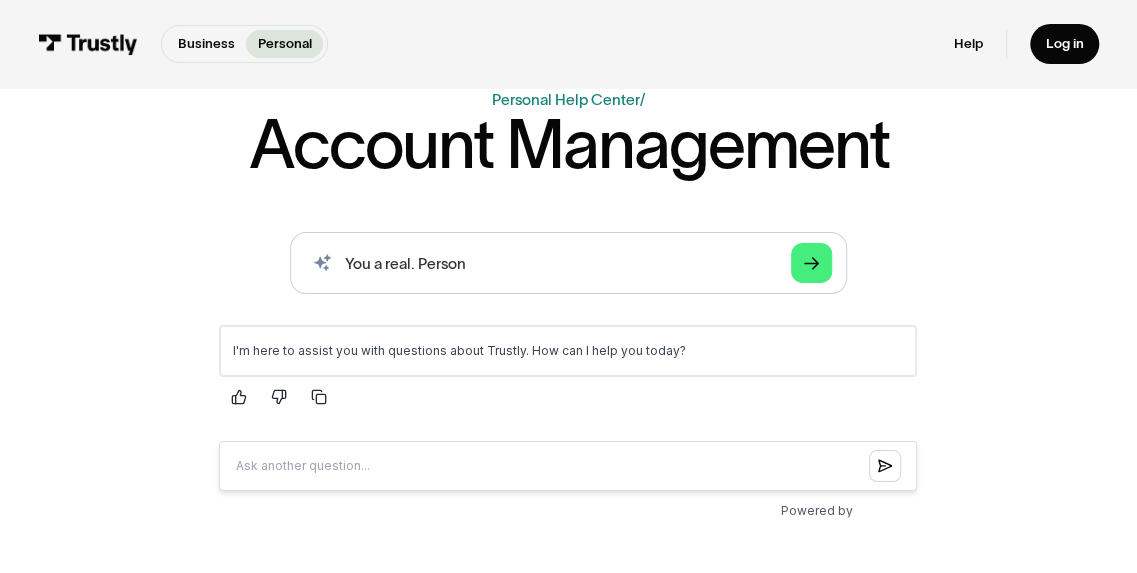 scroll, scrollTop: 119, scrollLeft: 0, axis: vertical 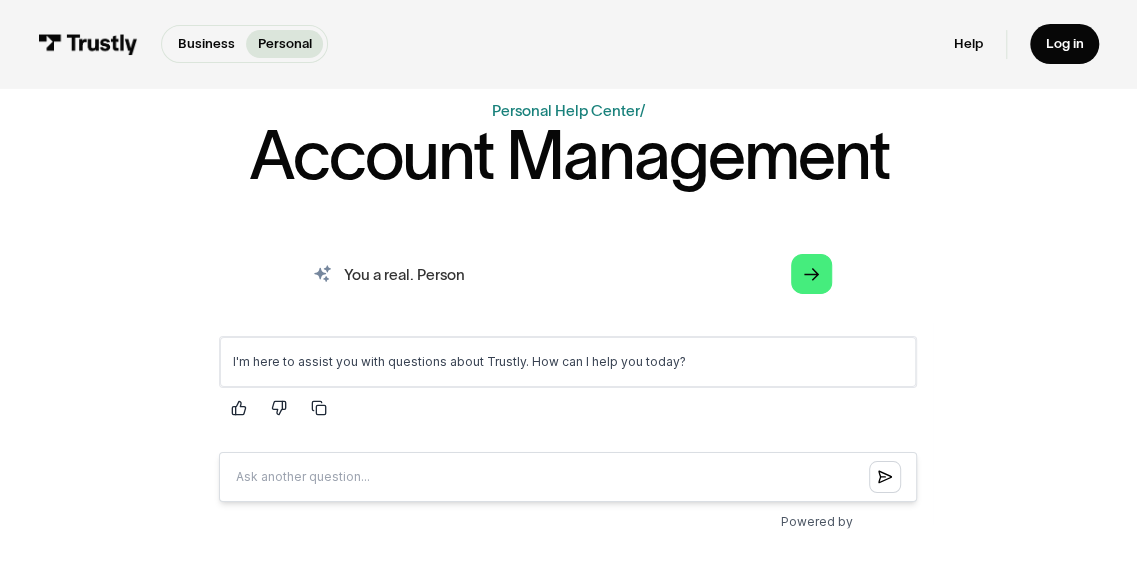 click on "You a real. Person" at bounding box center [568, 273] 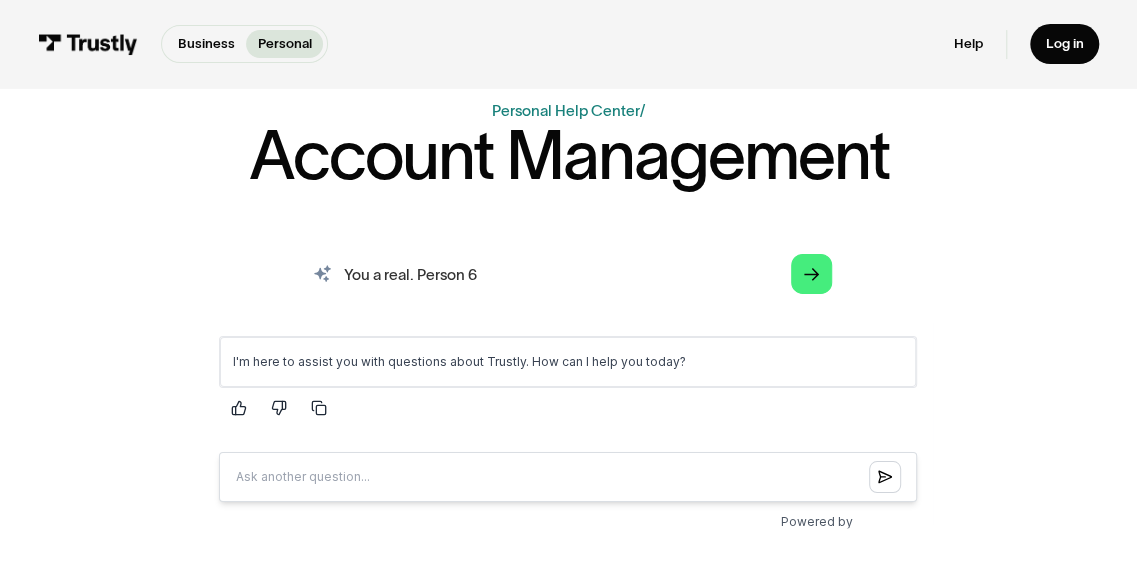 click on "You a real. Person 6" at bounding box center (568, 273) 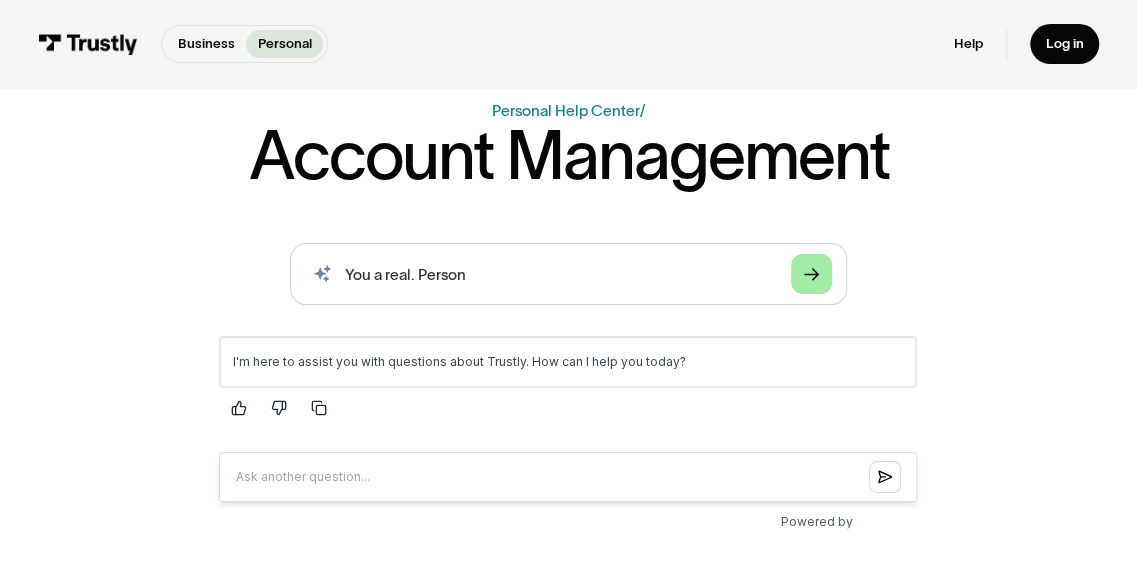 click on "Arrow Right" 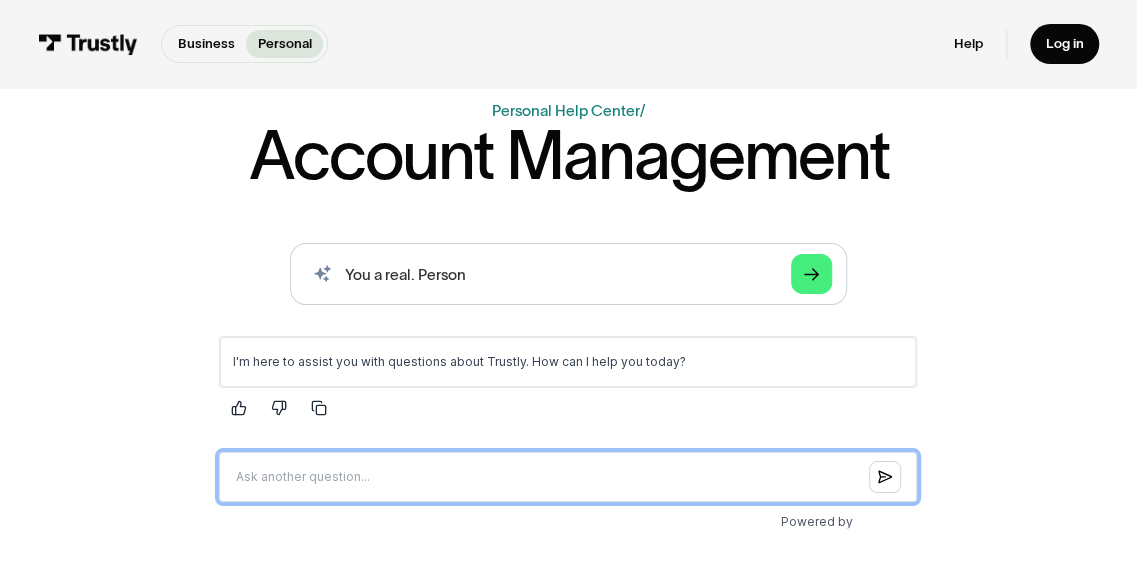 click at bounding box center (568, 477) 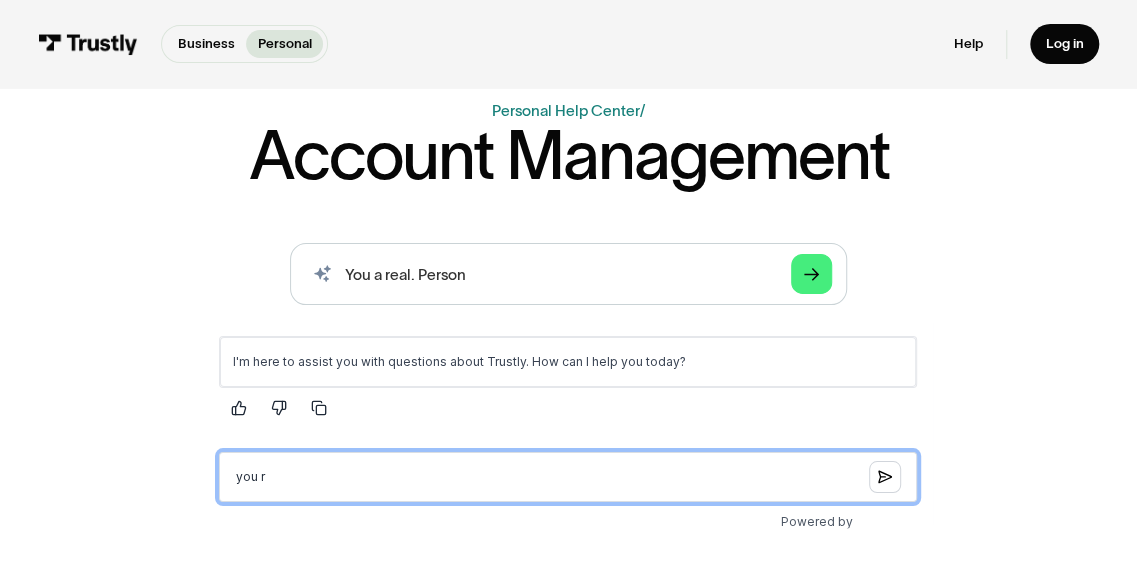 type on "you rl" 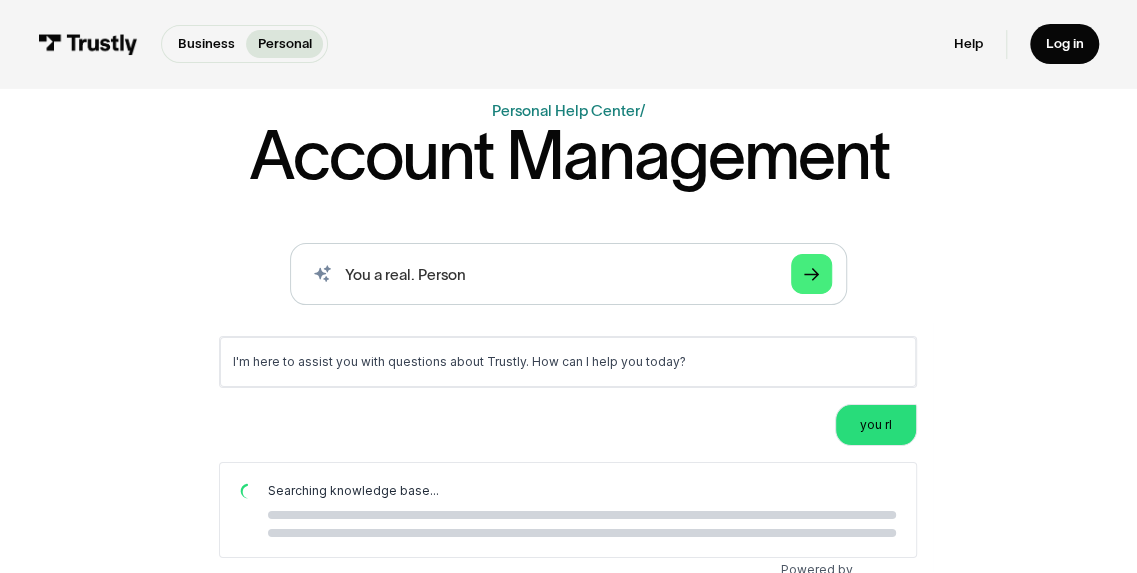 click on "Searching knowledge base... Loading..." at bounding box center [568, 510] 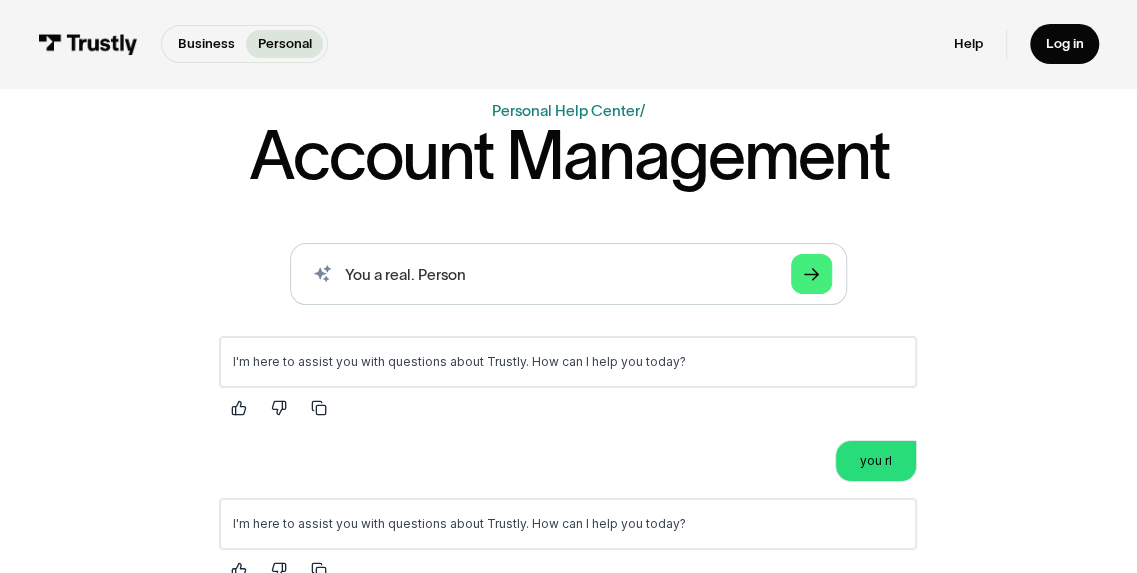 scroll, scrollTop: 281, scrollLeft: 0, axis: vertical 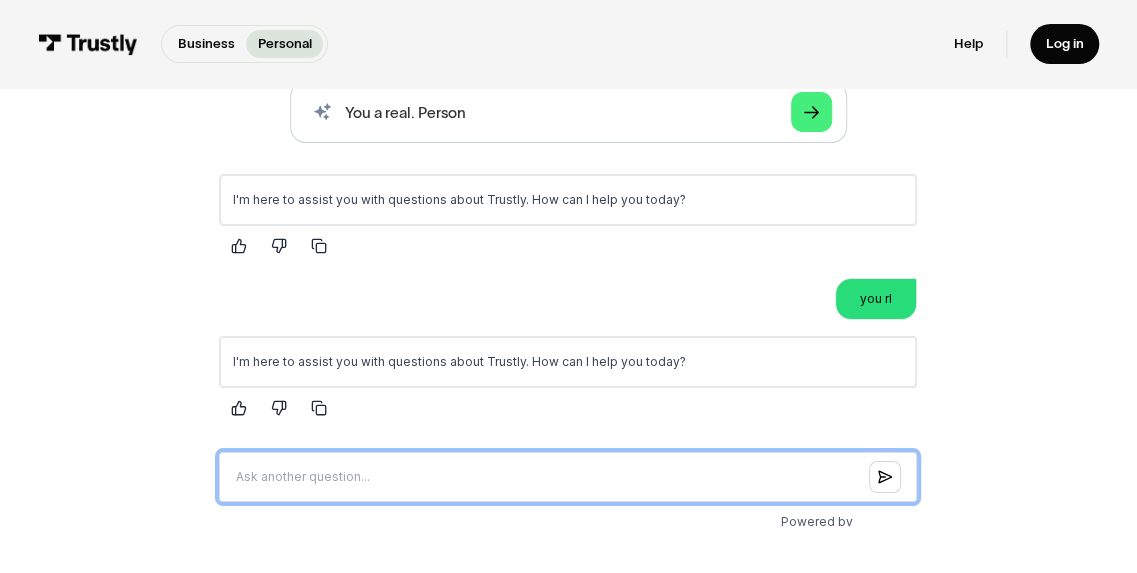 click at bounding box center (568, 477) 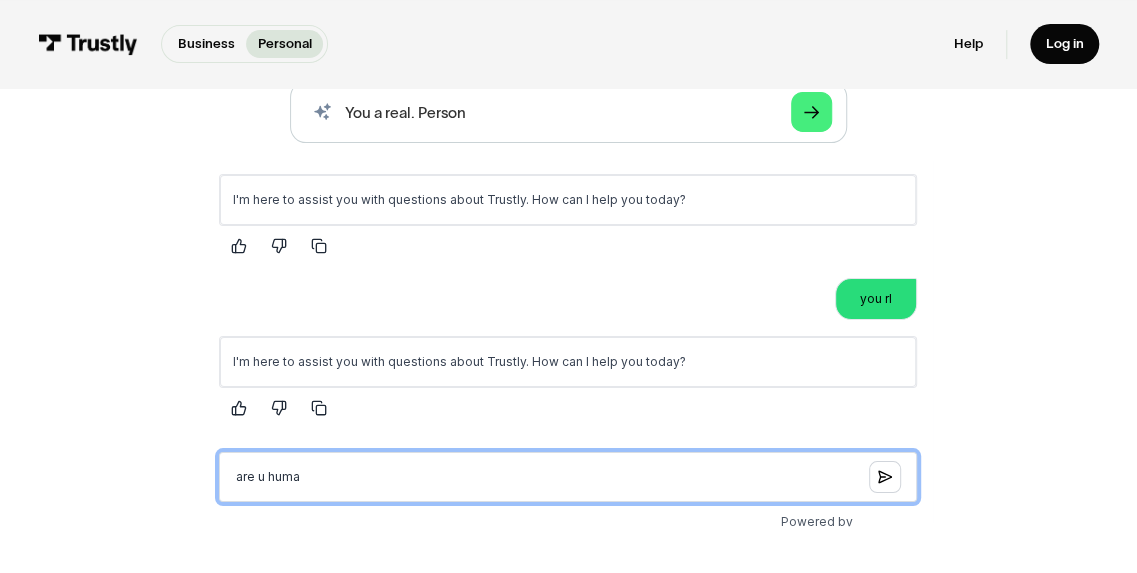 type on "are u human" 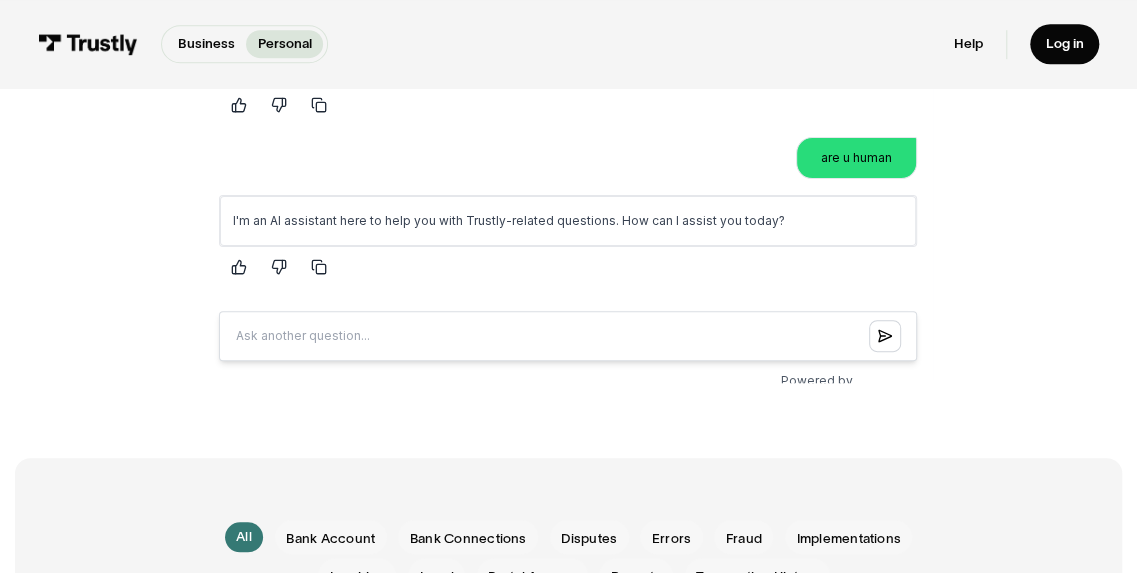 scroll, scrollTop: 596, scrollLeft: 0, axis: vertical 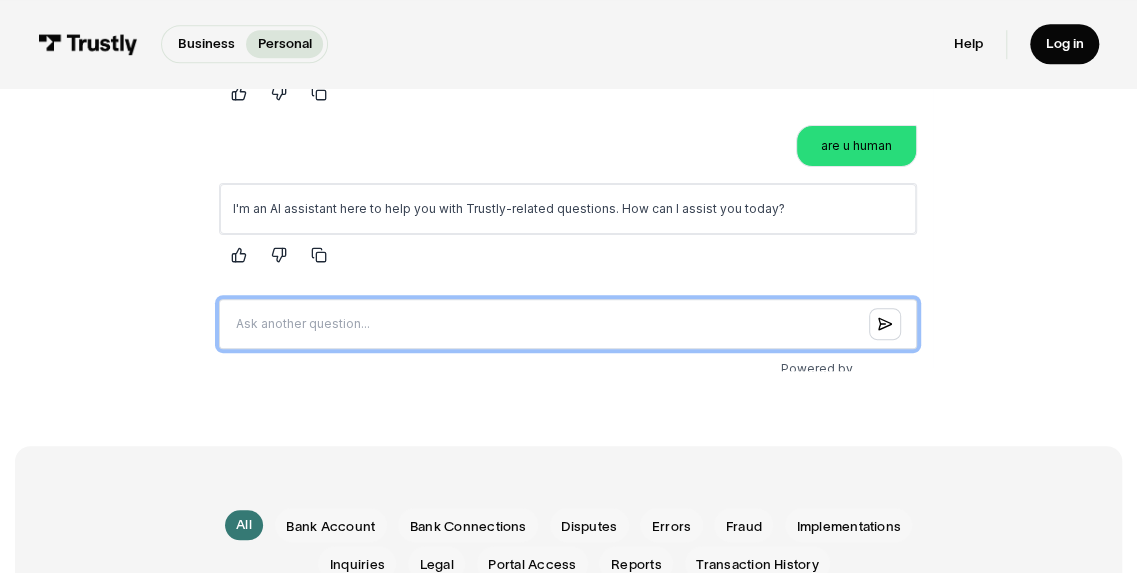 click at bounding box center (568, 325) 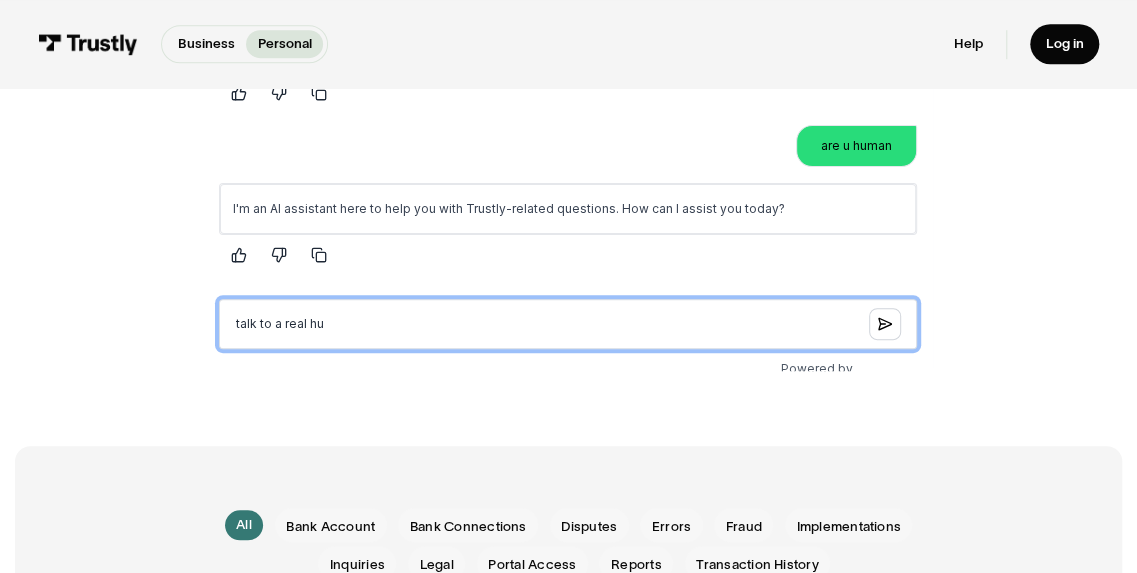 type on "talk to a real human" 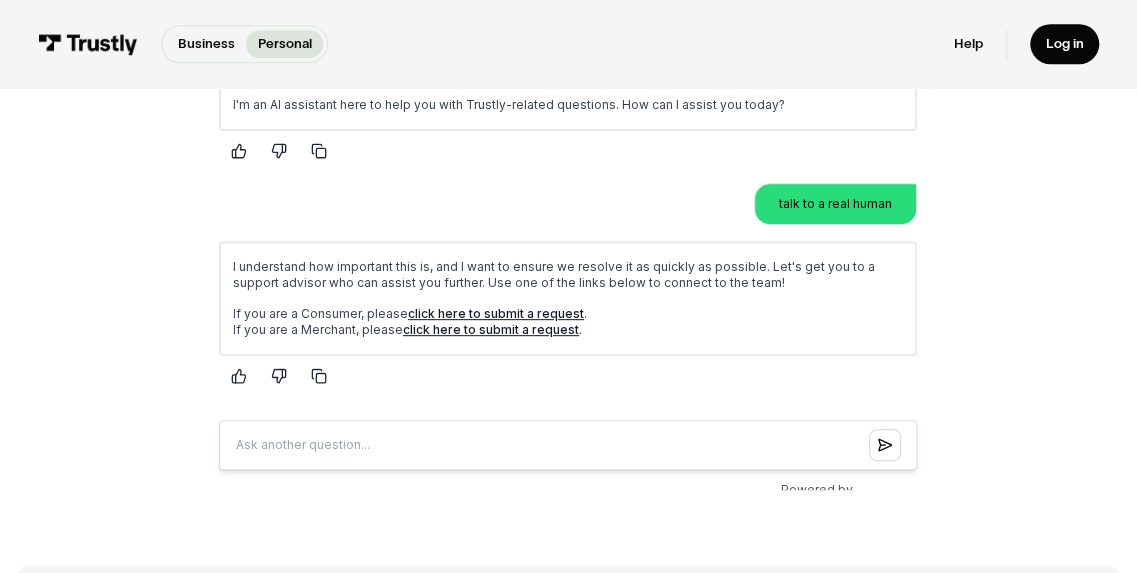 scroll, scrollTop: 798, scrollLeft: 0, axis: vertical 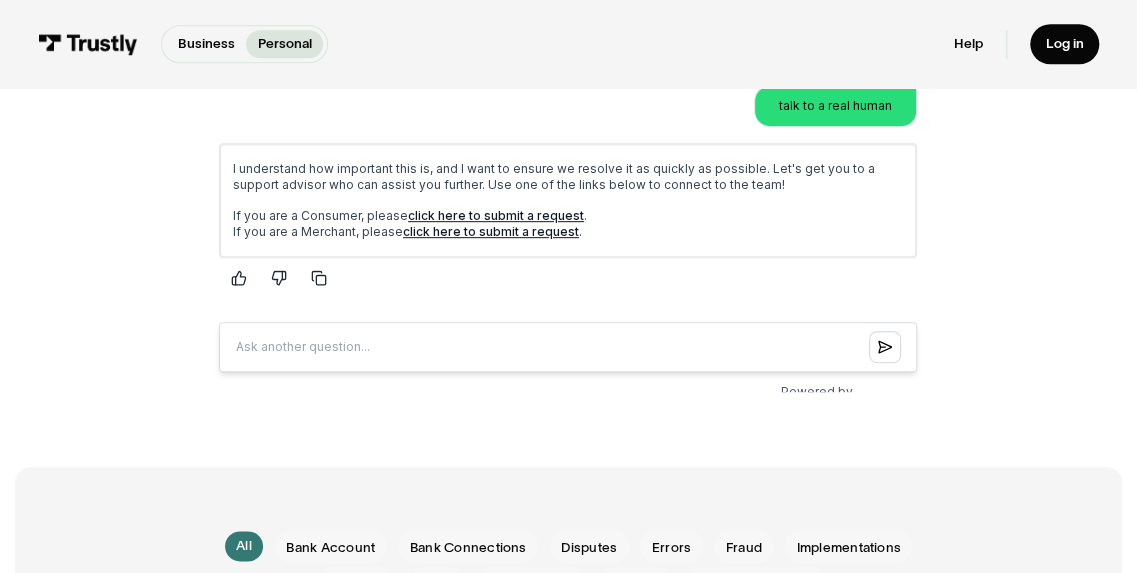 click on "click here to submit a request" at bounding box center [496, 215] 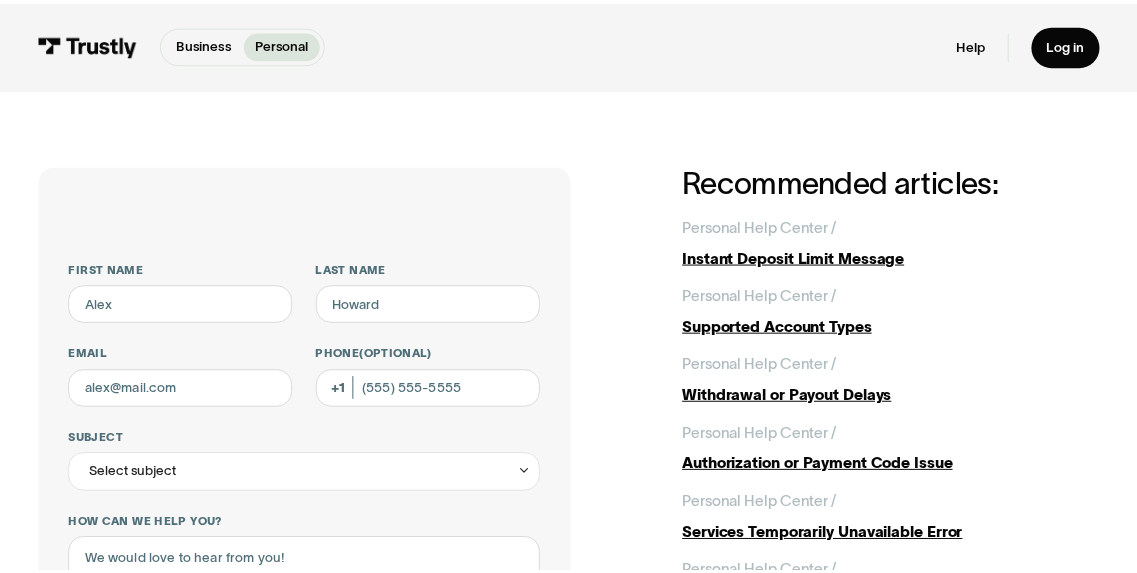scroll, scrollTop: 0, scrollLeft: 0, axis: both 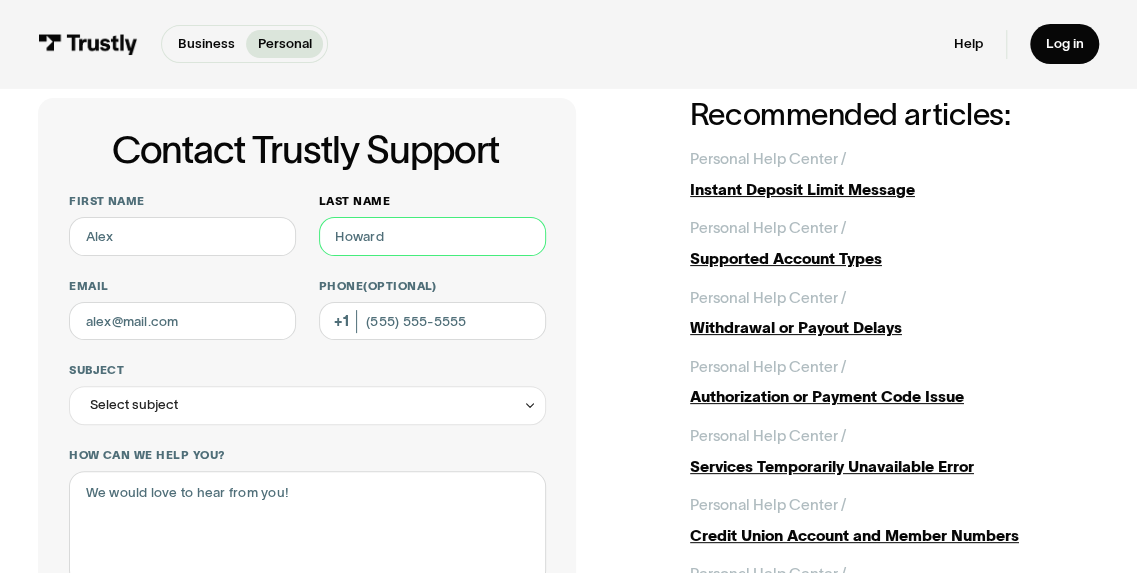 click on "Last name" at bounding box center [432, 236] 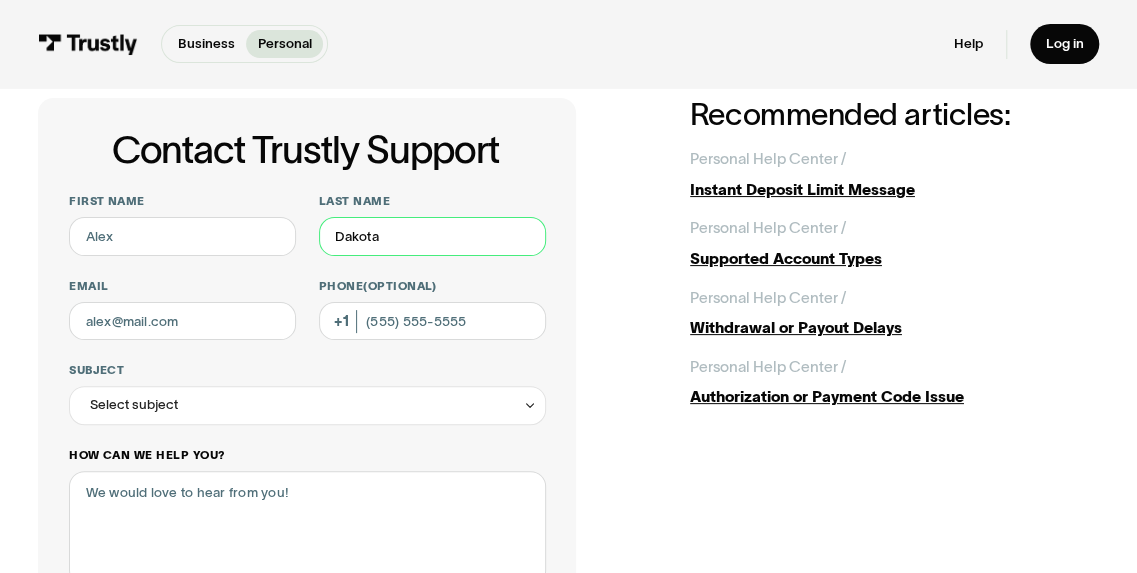 scroll, scrollTop: 349, scrollLeft: 0, axis: vertical 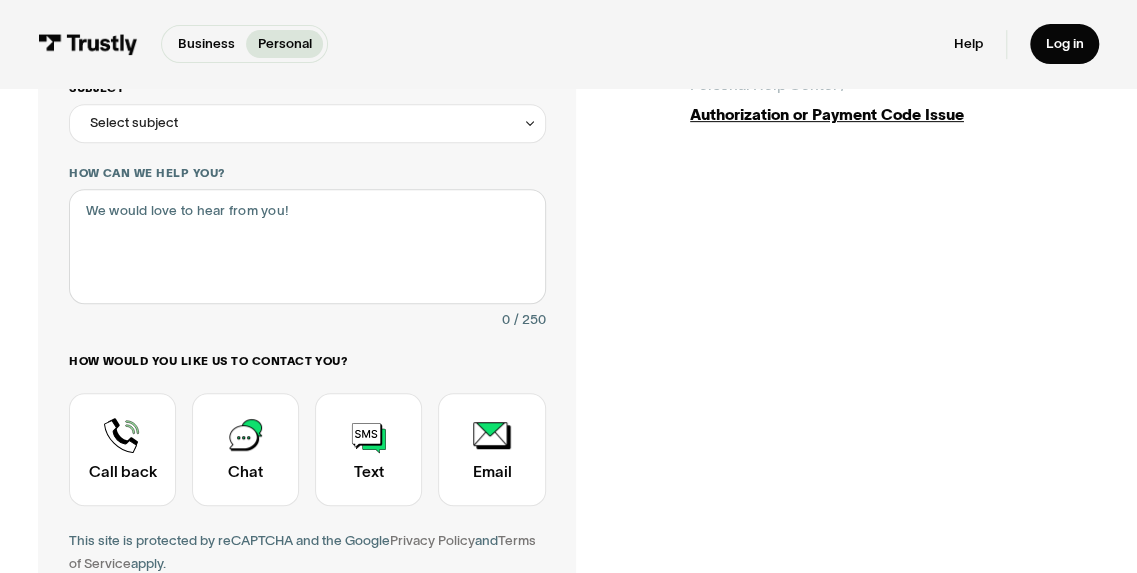 type on "Dakota" 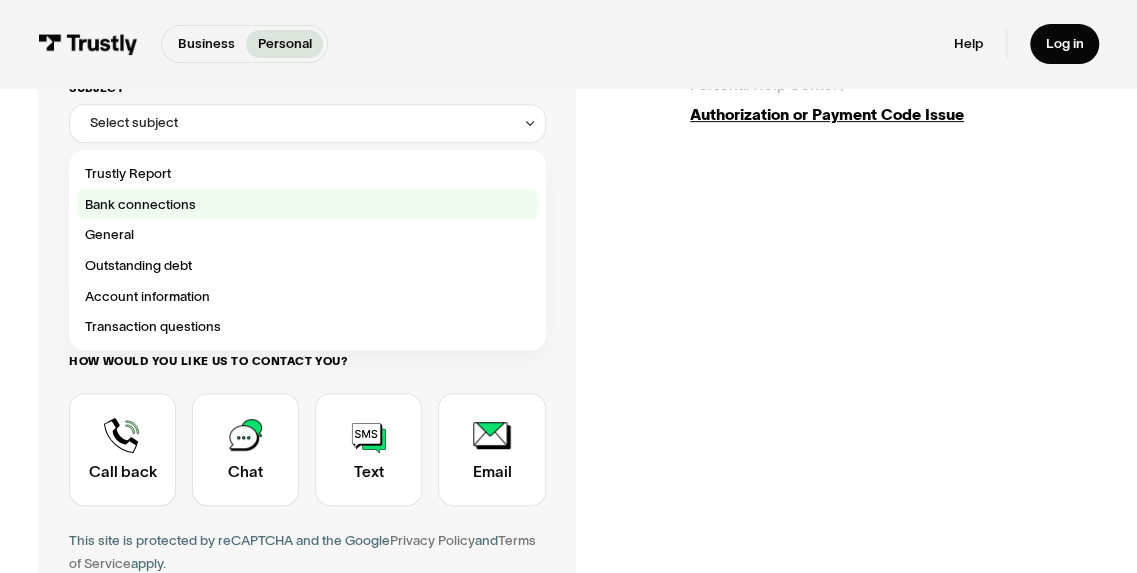 click at bounding box center (307, 204) 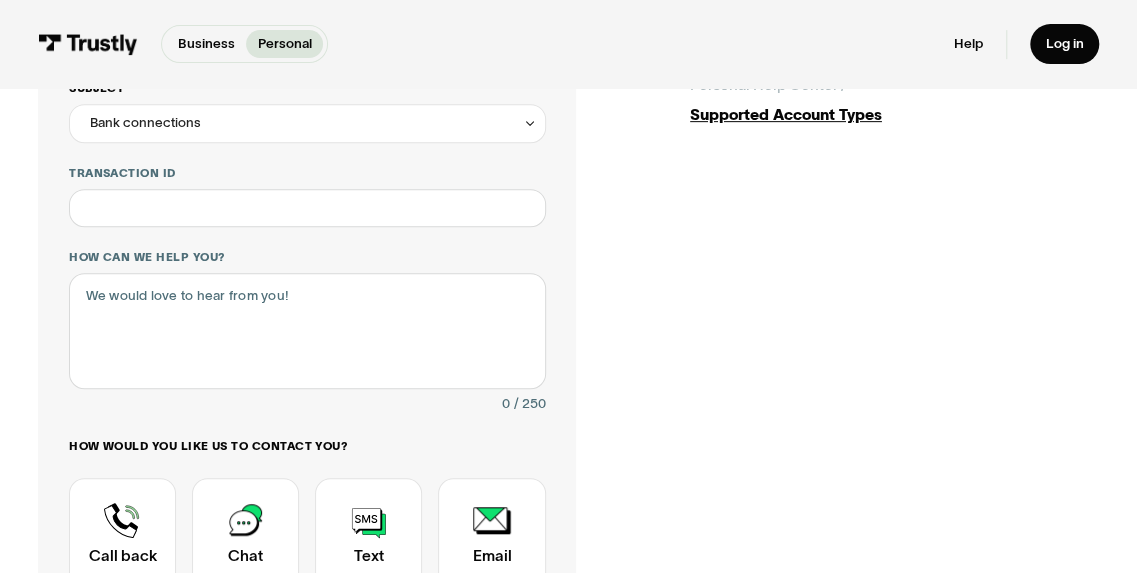 click on "Bank connections" at bounding box center (307, 123) 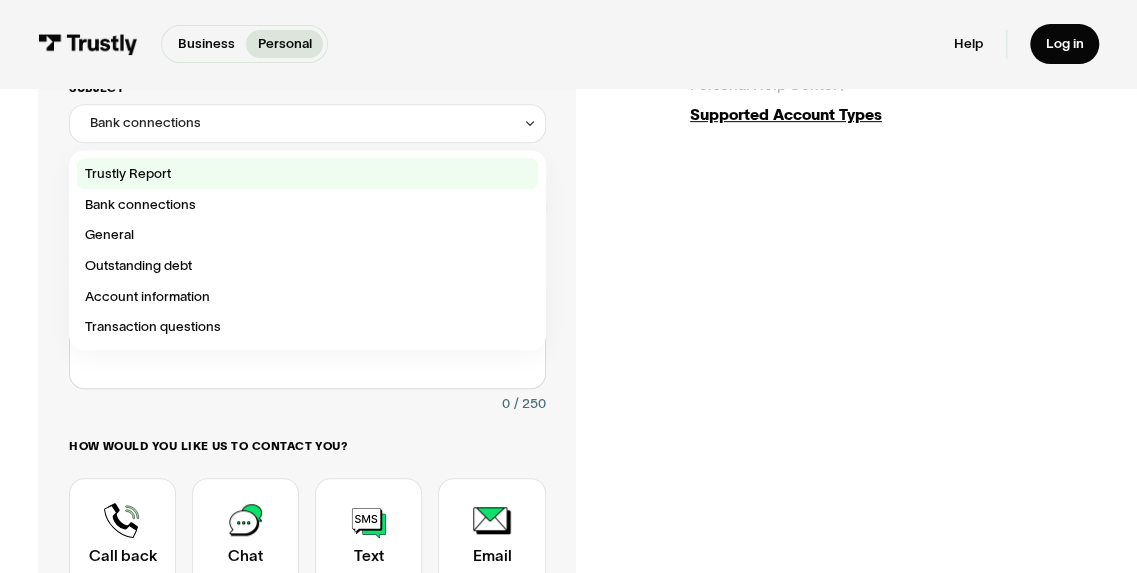 click at bounding box center (307, 173) 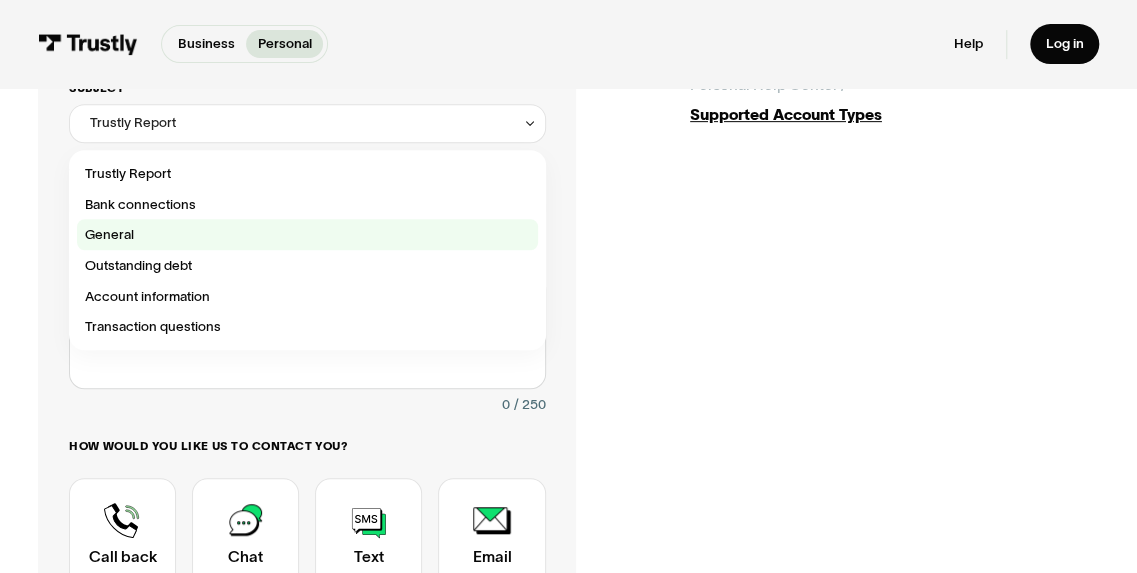 click on "Trustly Report" at bounding box center (133, 122) 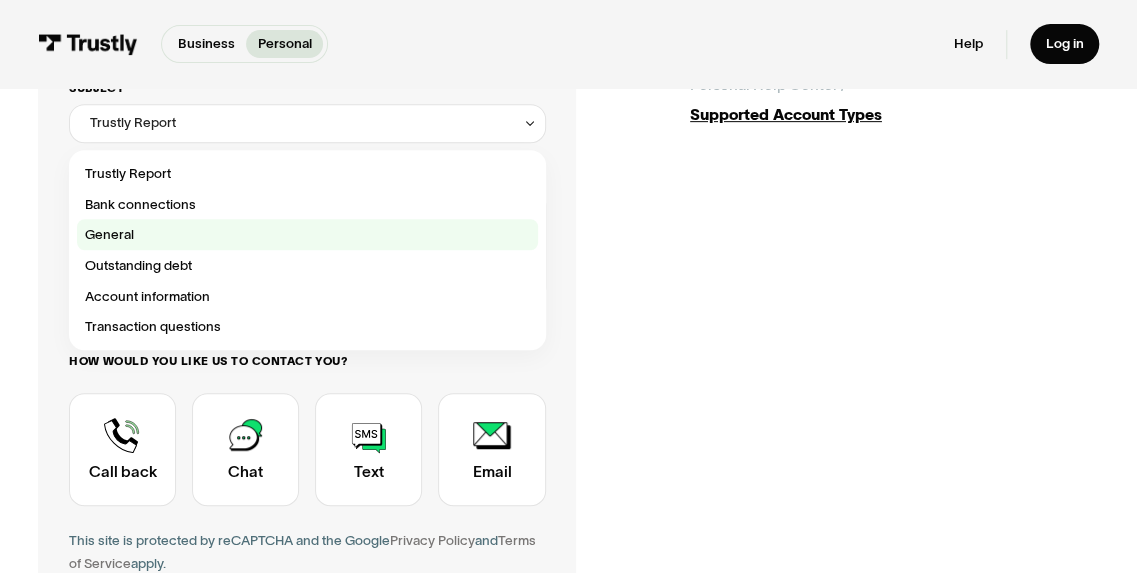 type on "**********" 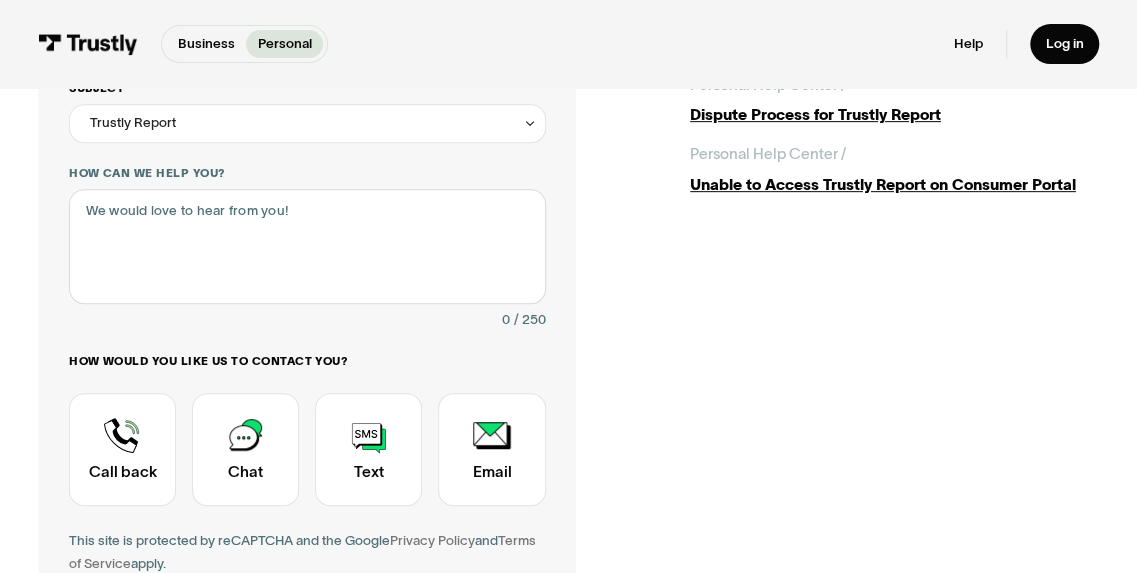 click on "**********" at bounding box center [307, 255] 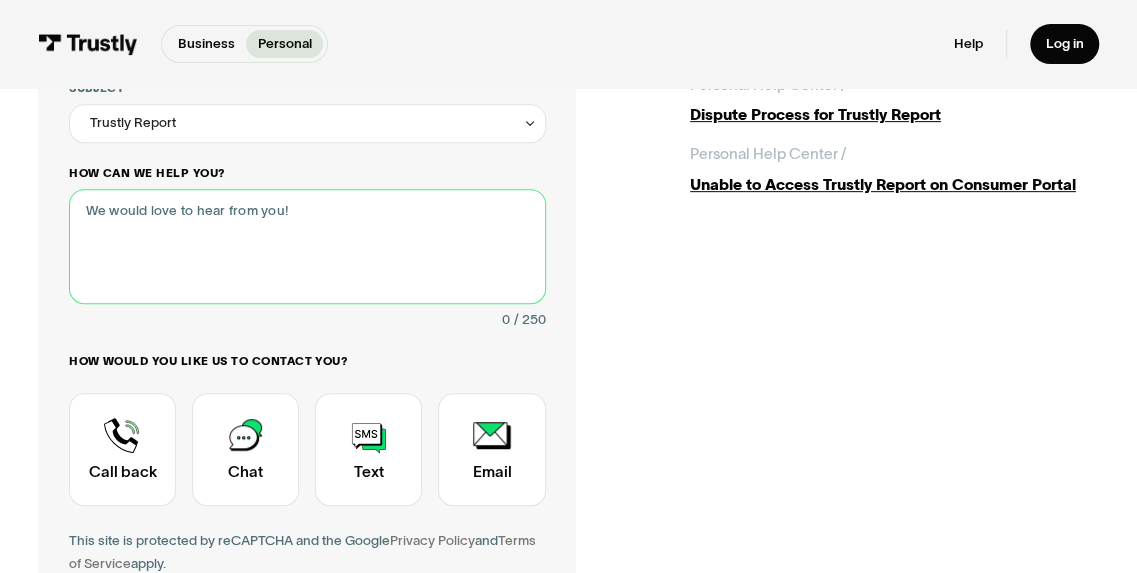 click on "How can we help you?" at bounding box center (307, 246) 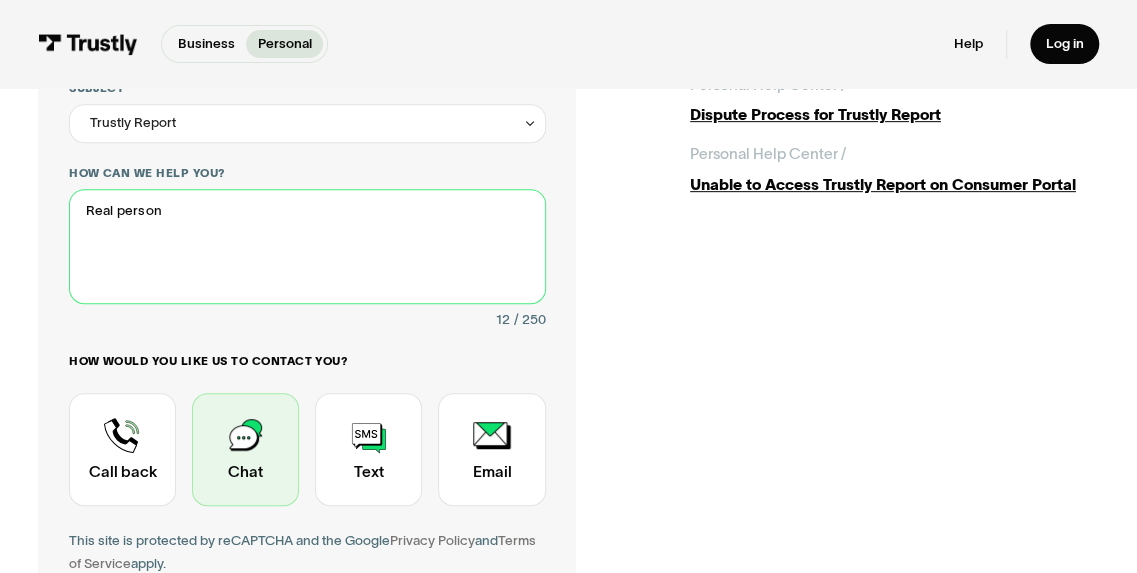 type on "Real person" 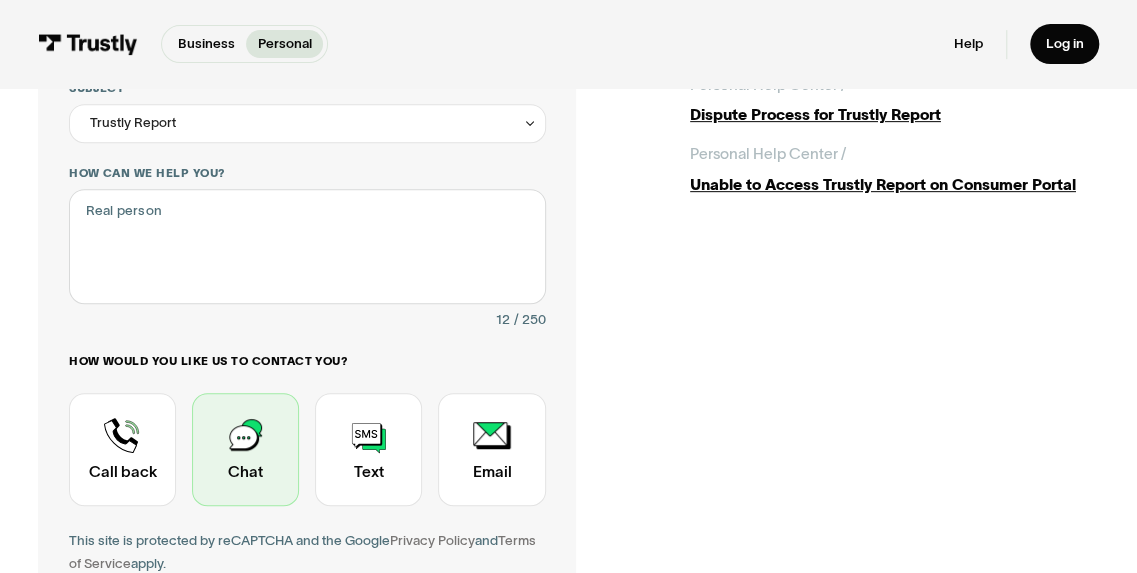 click at bounding box center [245, 449] 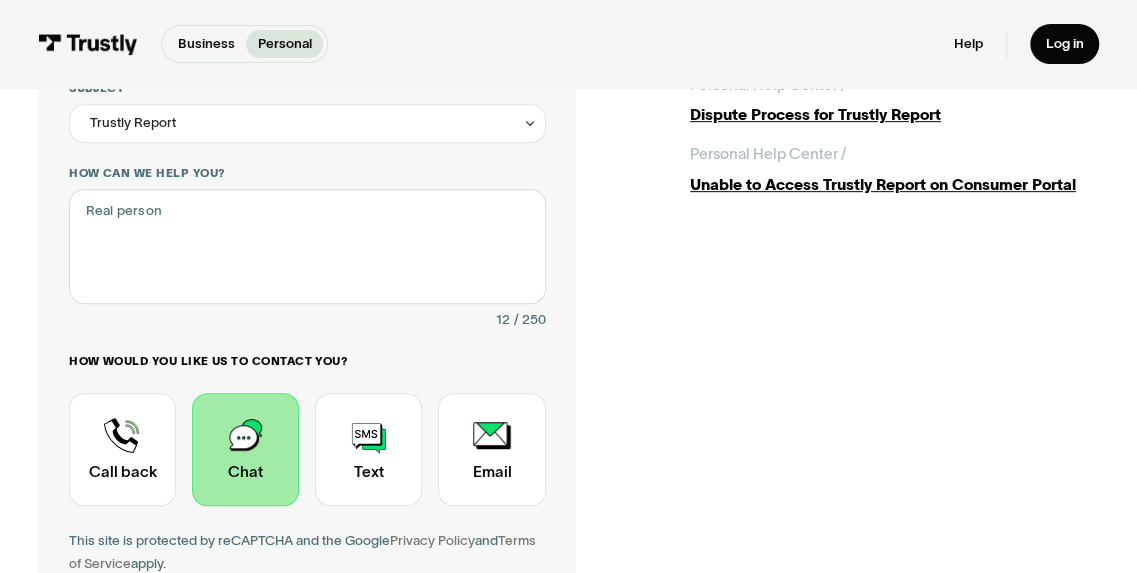 click at bounding box center [245, 449] 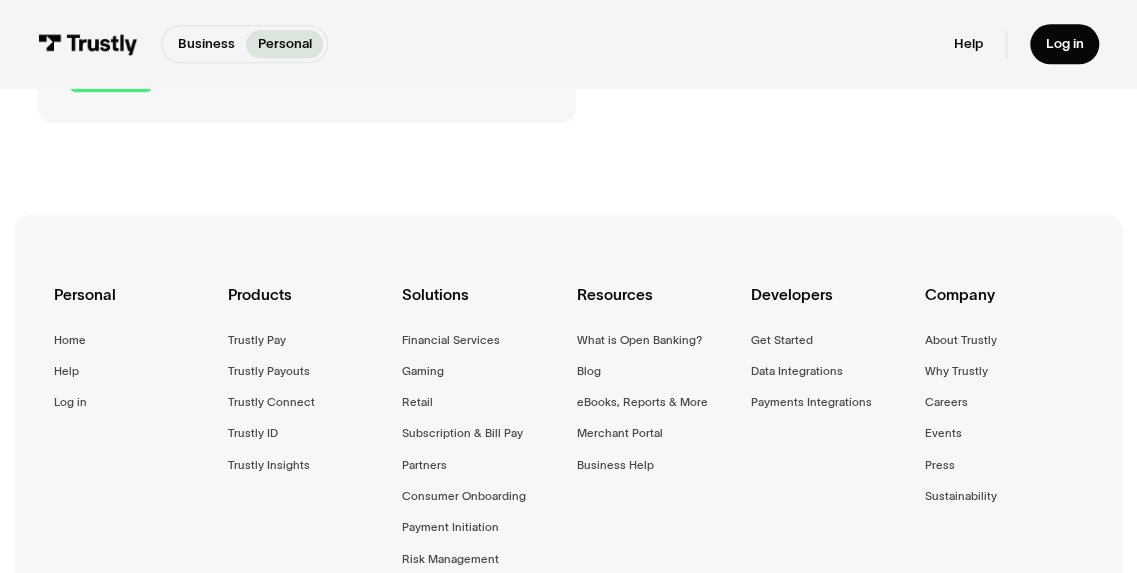 scroll, scrollTop: 716, scrollLeft: 0, axis: vertical 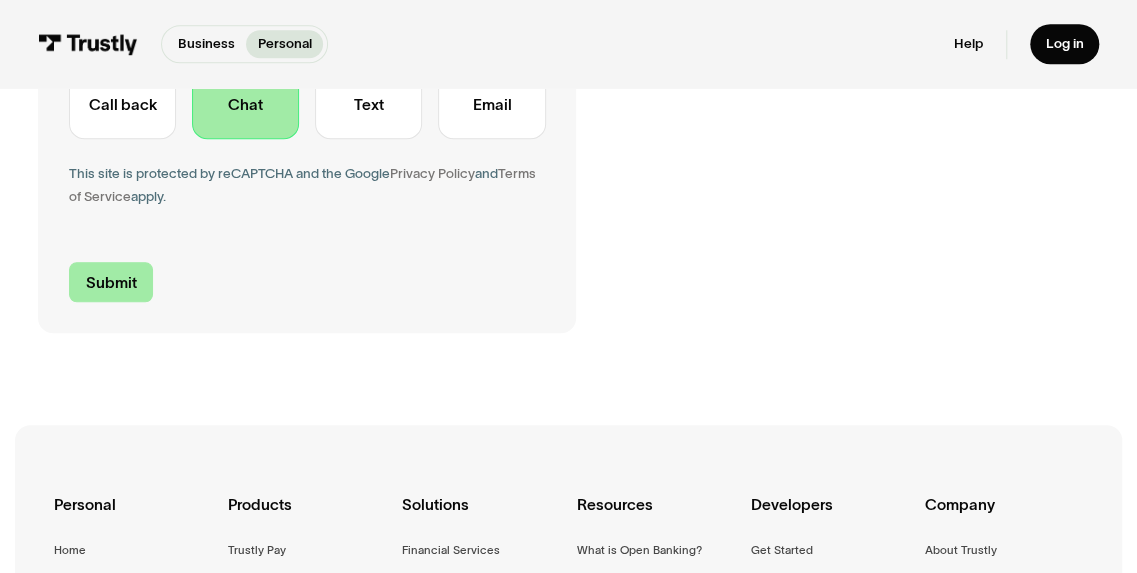 click on "Submit" at bounding box center [111, 282] 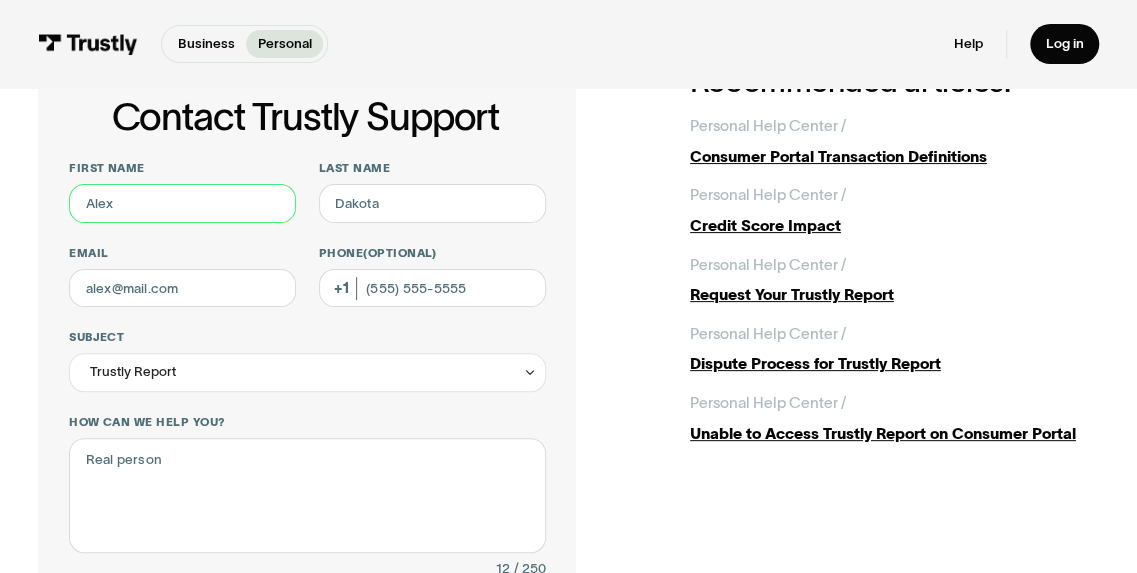 scroll, scrollTop: 0, scrollLeft: 0, axis: both 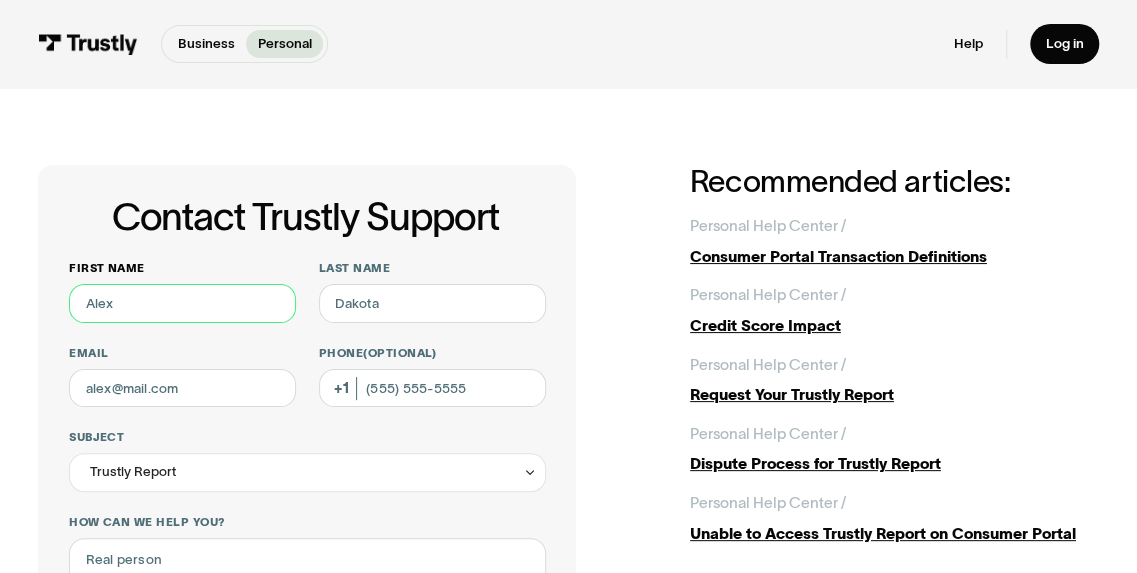click on "First name" at bounding box center (182, 303) 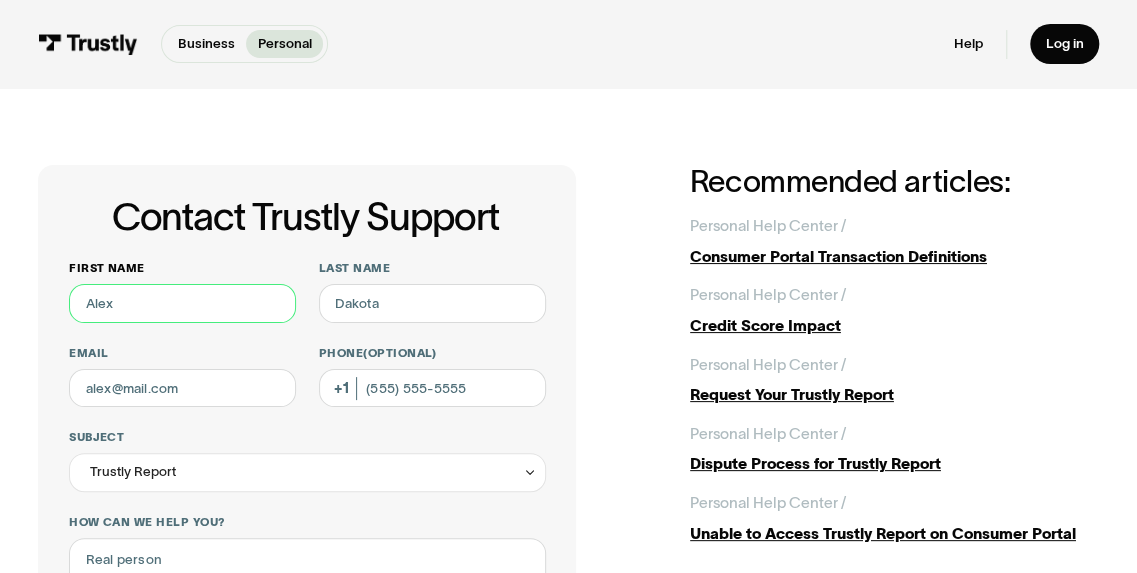 click on "First name" at bounding box center [182, 303] 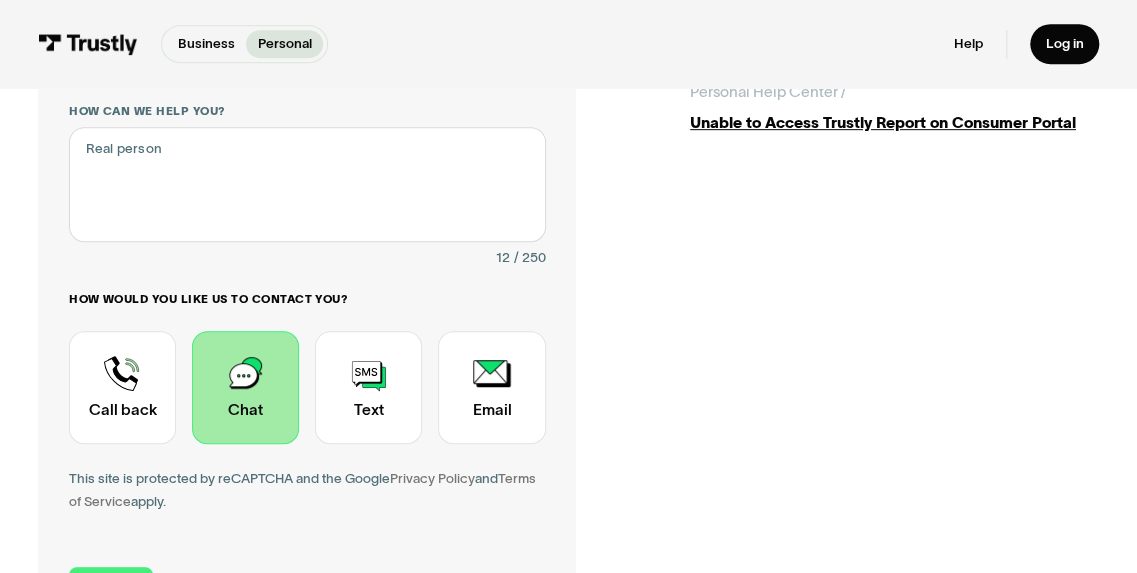 scroll, scrollTop: 553, scrollLeft: 0, axis: vertical 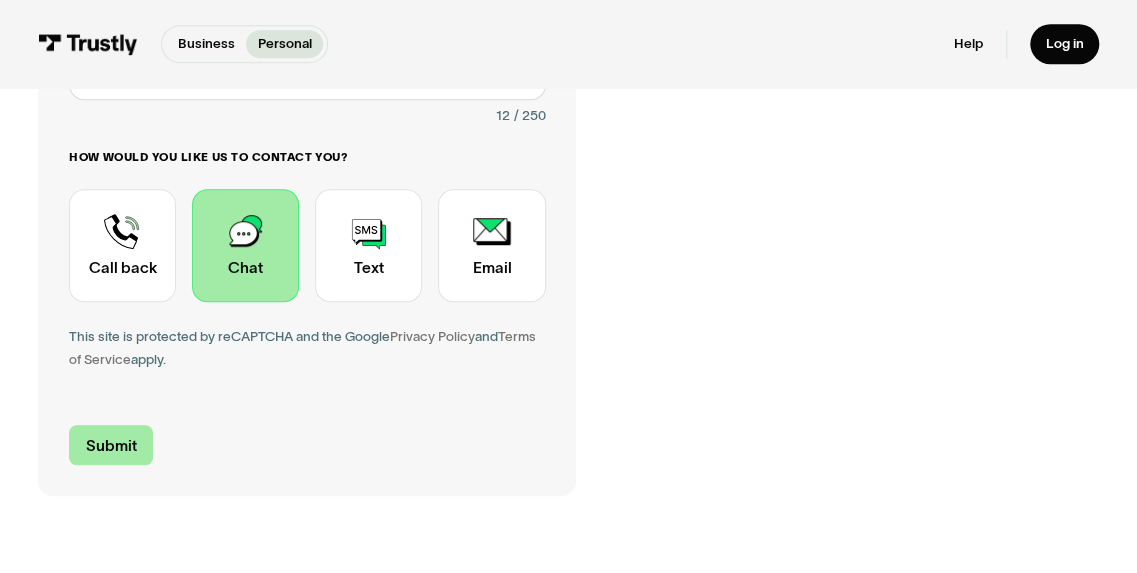 type on "Stuck" 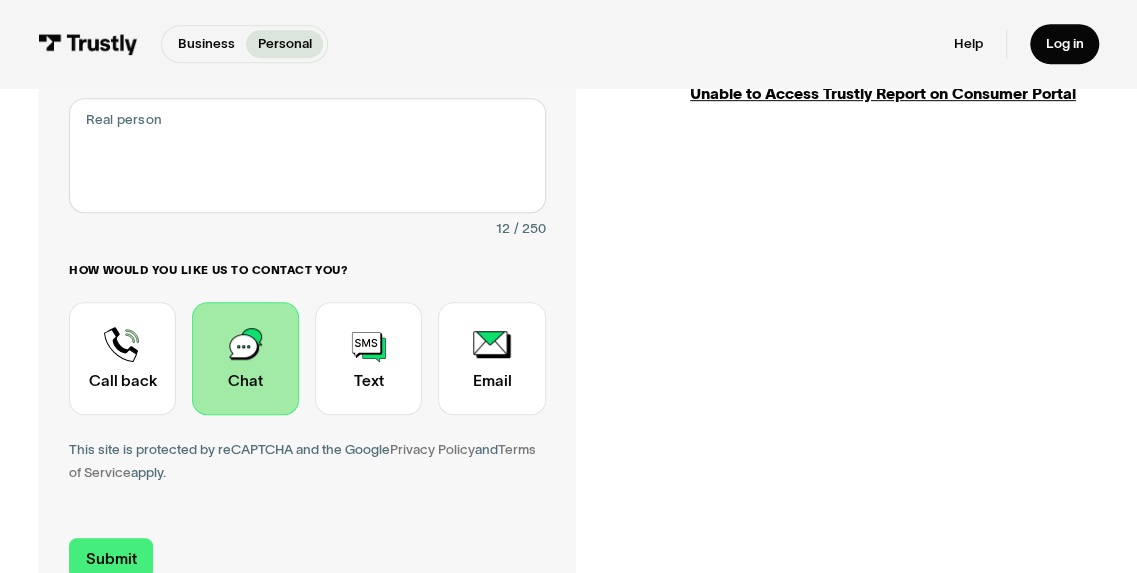 scroll, scrollTop: 600, scrollLeft: 0, axis: vertical 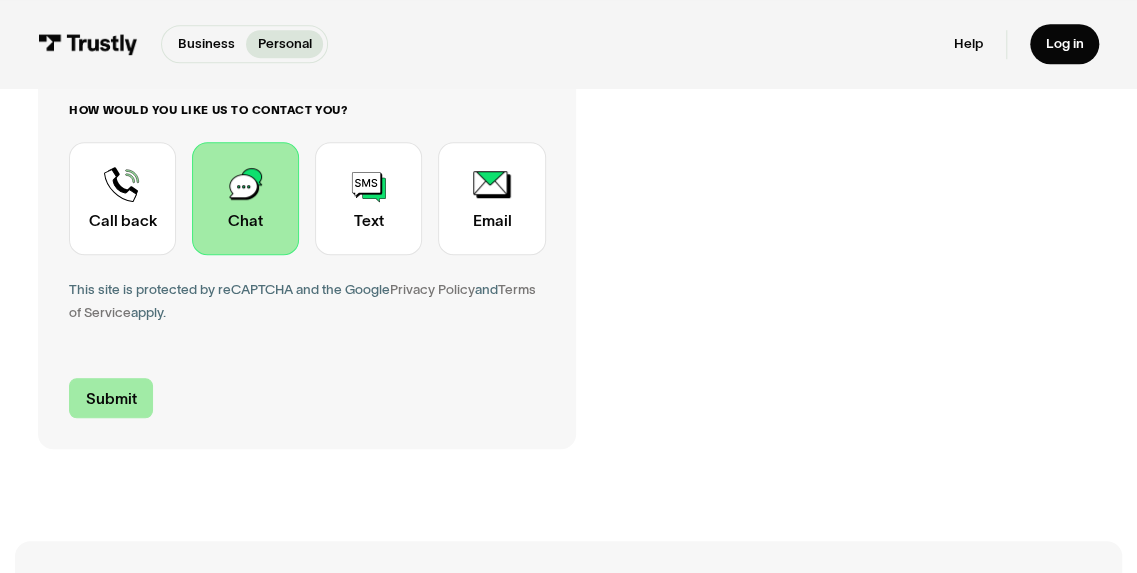 type on "Urdu@Gmail.com" 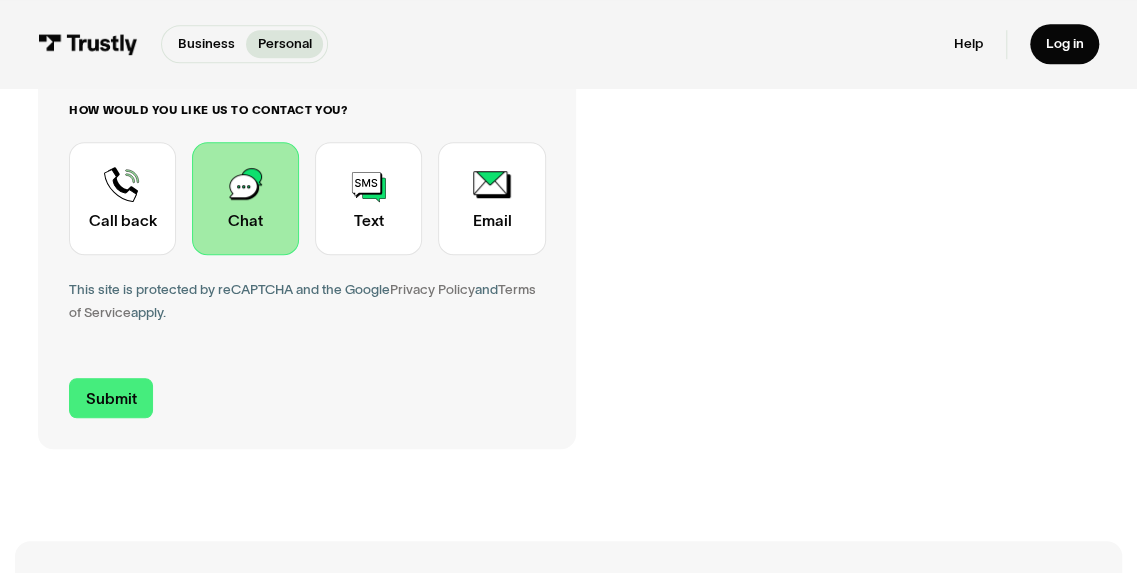 click at bounding box center (245, 198) 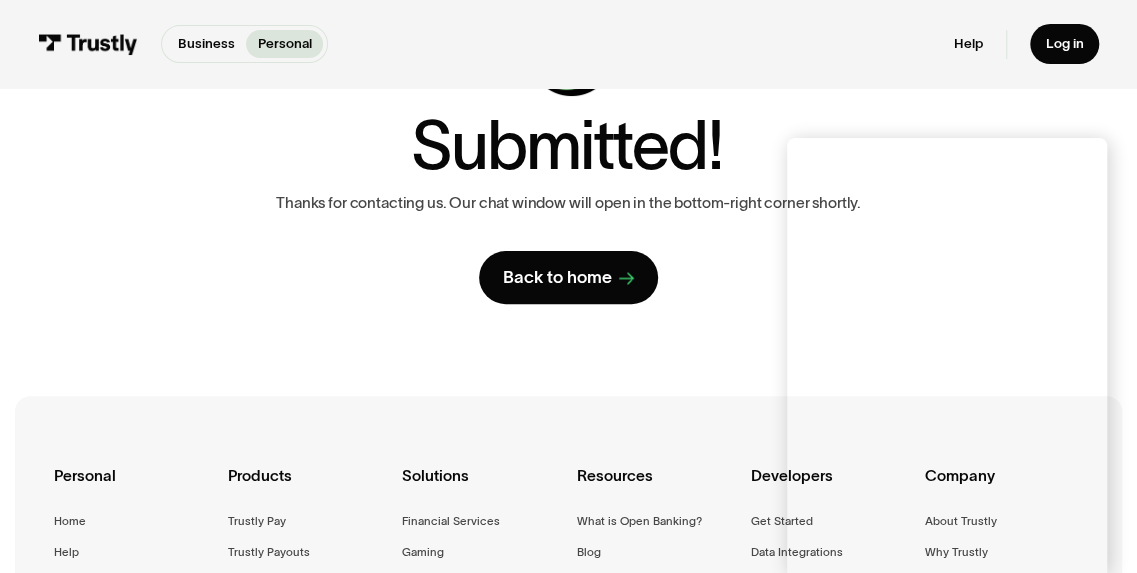scroll, scrollTop: 236, scrollLeft: 0, axis: vertical 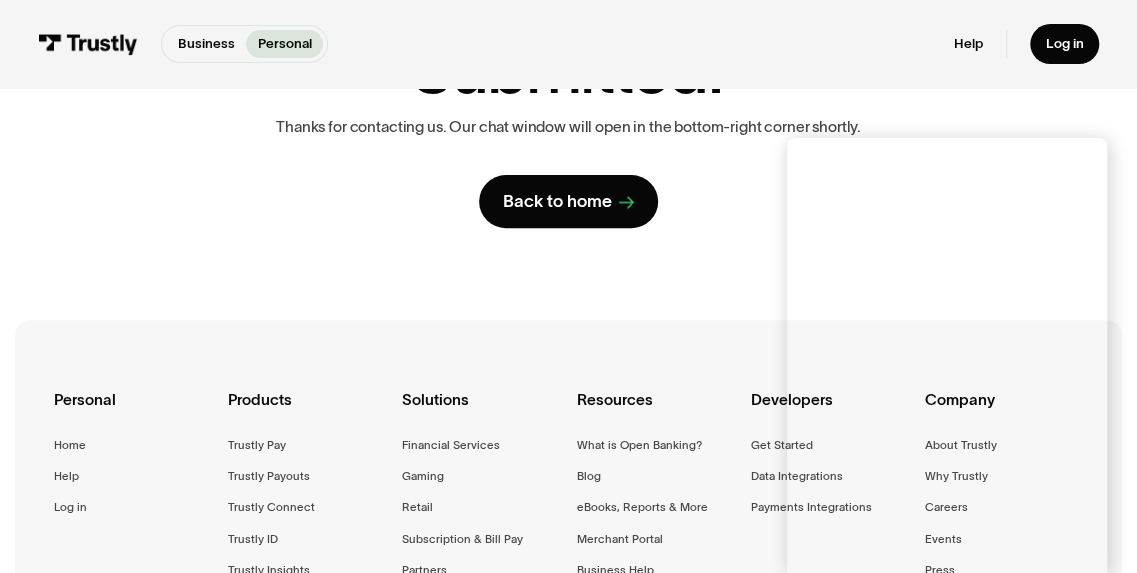 click on "Business Personal Business Personal Help Log in Business Personal Help Log in" at bounding box center (568, 44) 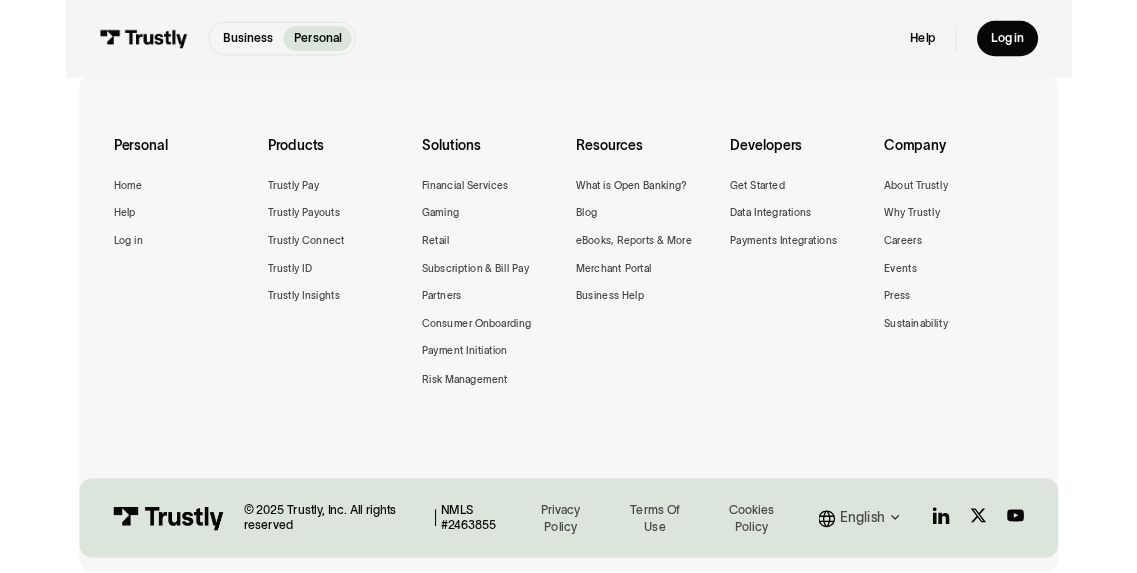 scroll, scrollTop: 547, scrollLeft: 0, axis: vertical 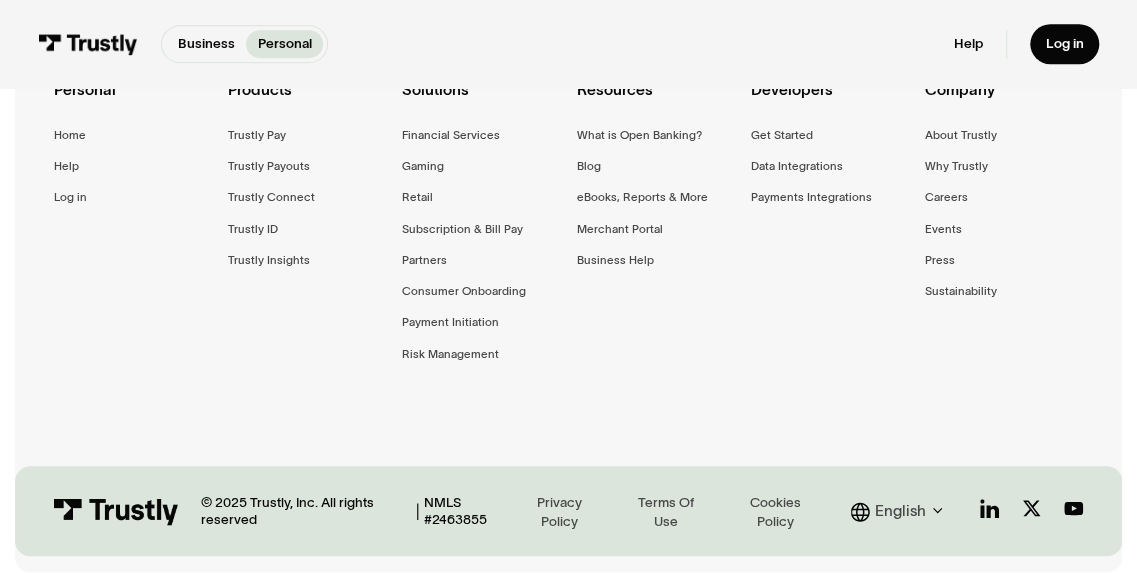 click on "Personal Home Help Log in Products Trustly Pay Trustly Payouts Trustly Connect Trustly ID Trustly Insights Solutions Financial Services Gaming Retail Subscription & Bill Pay Partners Consumer Onboarding Payment Initiation Risk Management Resources What is Open Banking? Blog eBooks, Reports & More Merchant Portal Business Help Developers Get Started Data Integrations Payments Integrations Company About Trustly Why Trustly Careers Events Press Sustainability © 2025 Trustly, Inc. All rights reserved  |  NMLS #2463855 Privacy Policy Terms Of Use Cookies Policy English
Brazil Canada (English) Canada (French) Europe Portugal US English (United States)
English (United States) US English Français (CA) English (CA) Português (BR) Português (PT)" at bounding box center (568, 290) 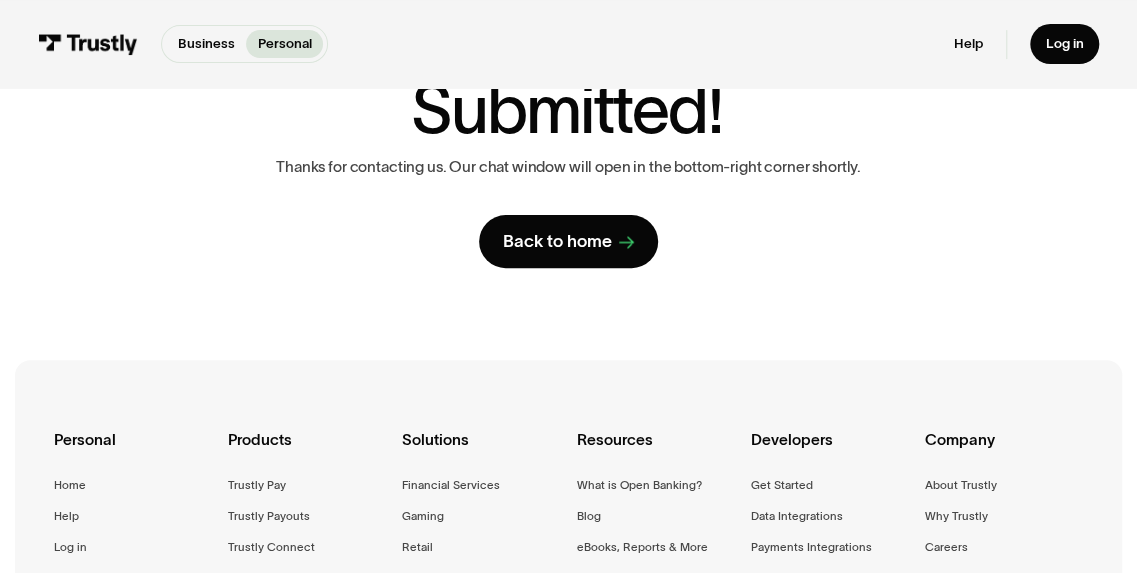 scroll, scrollTop: 0, scrollLeft: 0, axis: both 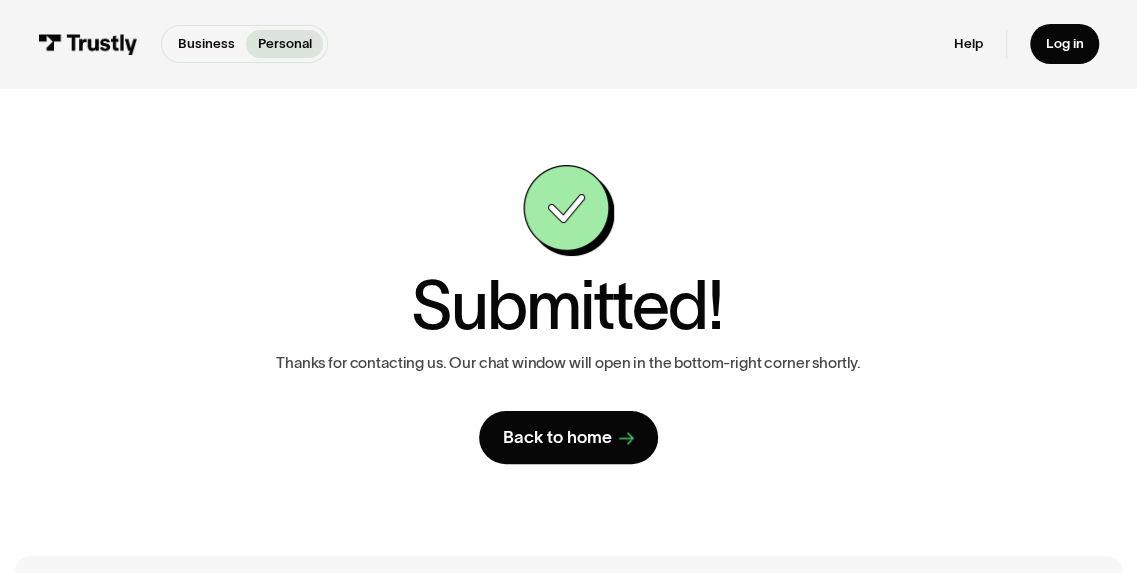 click on "Submitted! Thanks for contacting us. Our chat window will open in the bottom-right corner shortly. Back to home" at bounding box center [568, 314] 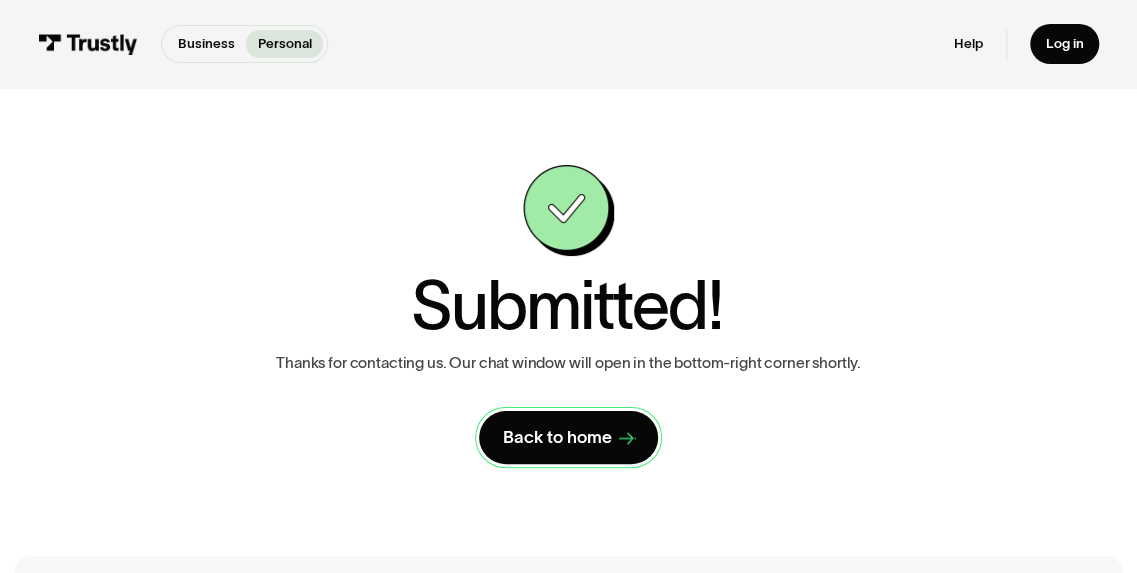 click on "Back to home" at bounding box center [556, 437] 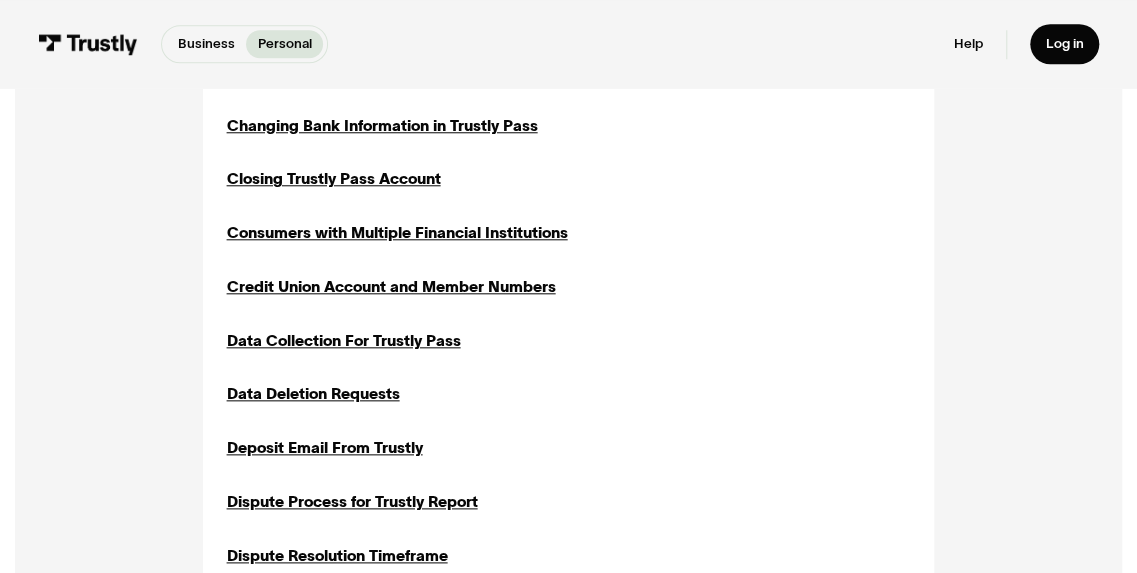 scroll, scrollTop: 798, scrollLeft: 0, axis: vertical 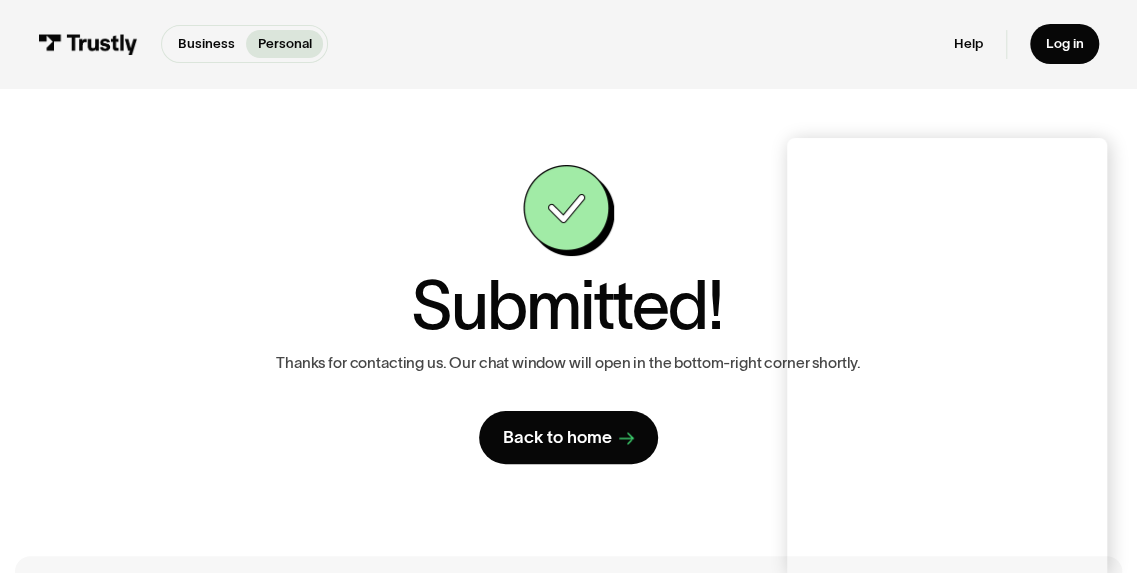 click on "Contact Trustly Support First name Last name Email Phone  (Optional) Subject Select subject
Trustly Report Bank connections General Outstanding debt Account information Transaction questions Transaction ID How can we help you? 0  / 250 How would you like us to contact you? Unavailable placeholder message Call back Chat Text Email This site is protected by reCAPTCHA and the Google  Privacy Policy  and  Terms of Service  apply. I agree to receive text messages from Trustly Support. Message and data rates may apply.
Submit Thank you! Your submission has been received! Oops! Something went wrong while submitting the form. Subject Select subject
Trustly Report Bank connections General Outstanding debt Account information Transaction questions Transaction support Collections Reports Account management Enhancement requests Bank connector issue Production support Other Thank you! Your submission has been received! Oops! Something went wrong while submitting the form. Recommended articles:" at bounding box center (568, 314) 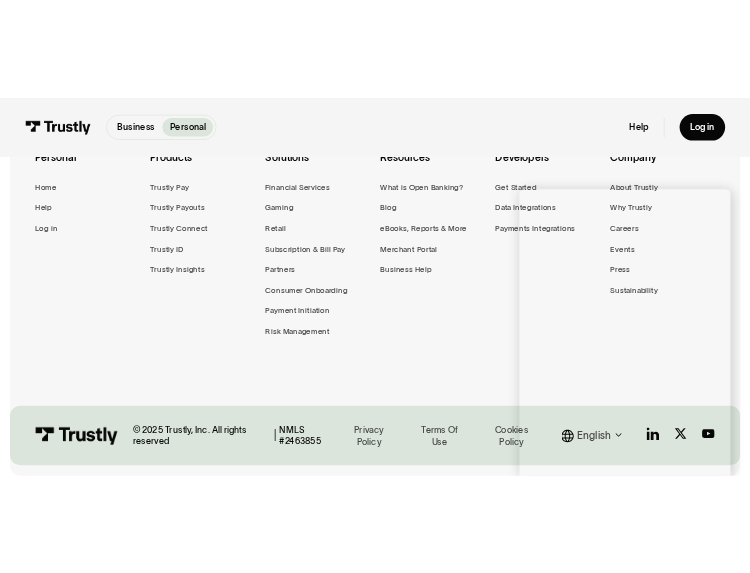 scroll, scrollTop: 547, scrollLeft: 0, axis: vertical 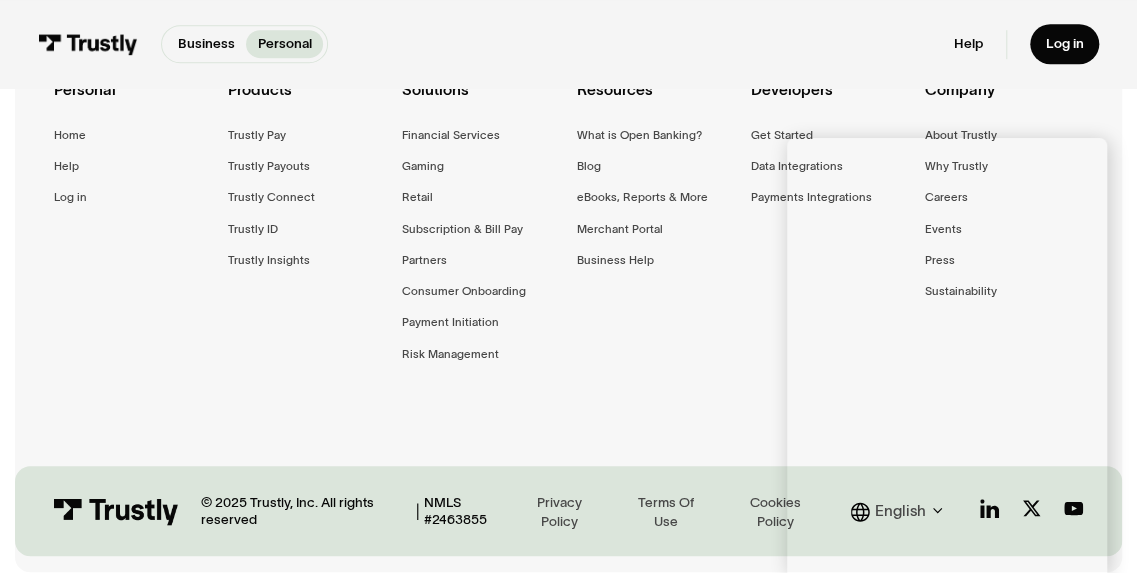click on "Personal Home Help Log in Products Trustly Pay Trustly Payouts Trustly Connect Trustly ID Trustly Insights Solutions Financial Services Gaming Retail Subscription & Bill Pay Partners Consumer Onboarding Payment Initiation Risk Management Resources What is Open Banking? Blog eBooks, Reports & More Merchant Portal Business Help Developers Get Started Data Integrations Payments Integrations Company About Trustly Why Trustly Careers Events Press Sustainability" at bounding box center [568, 245] 